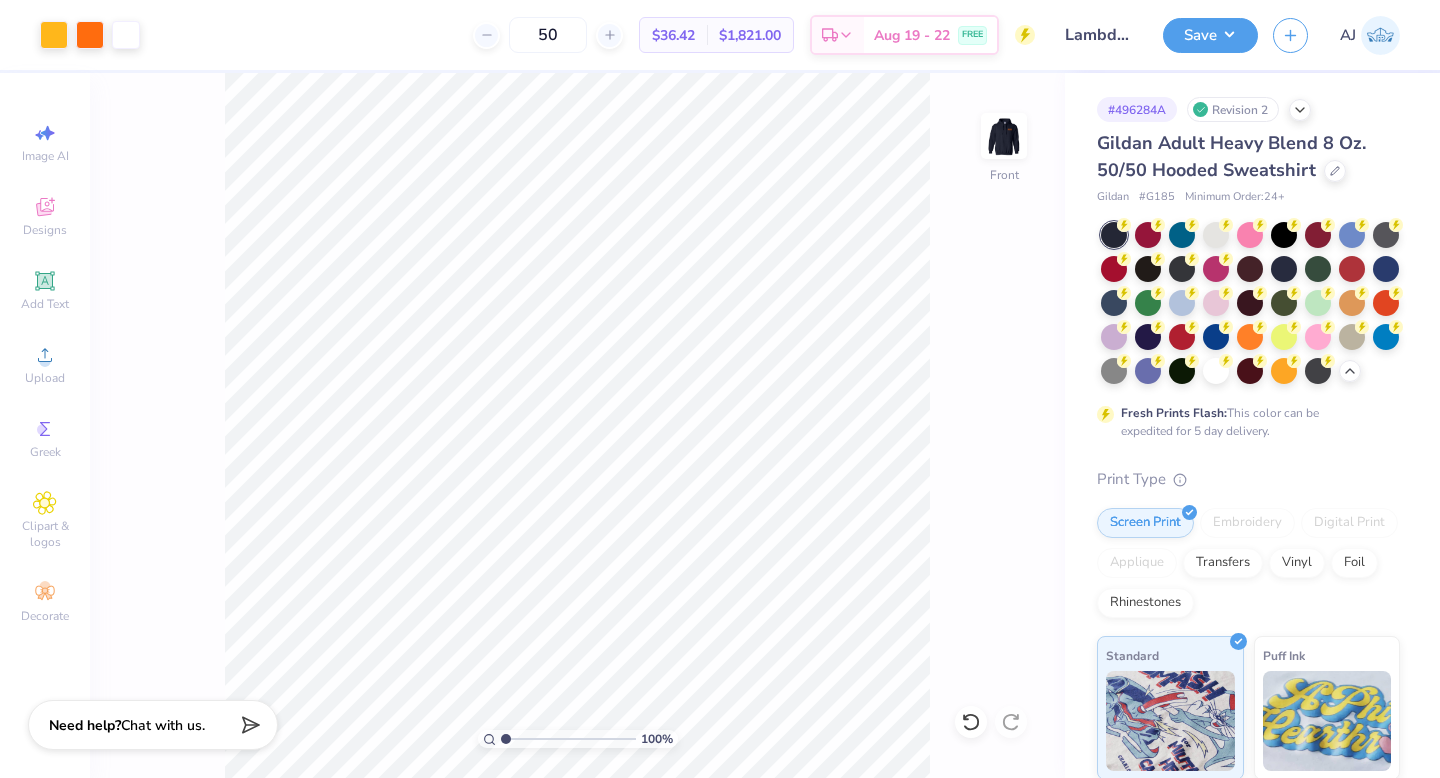 scroll, scrollTop: 0, scrollLeft: 0, axis: both 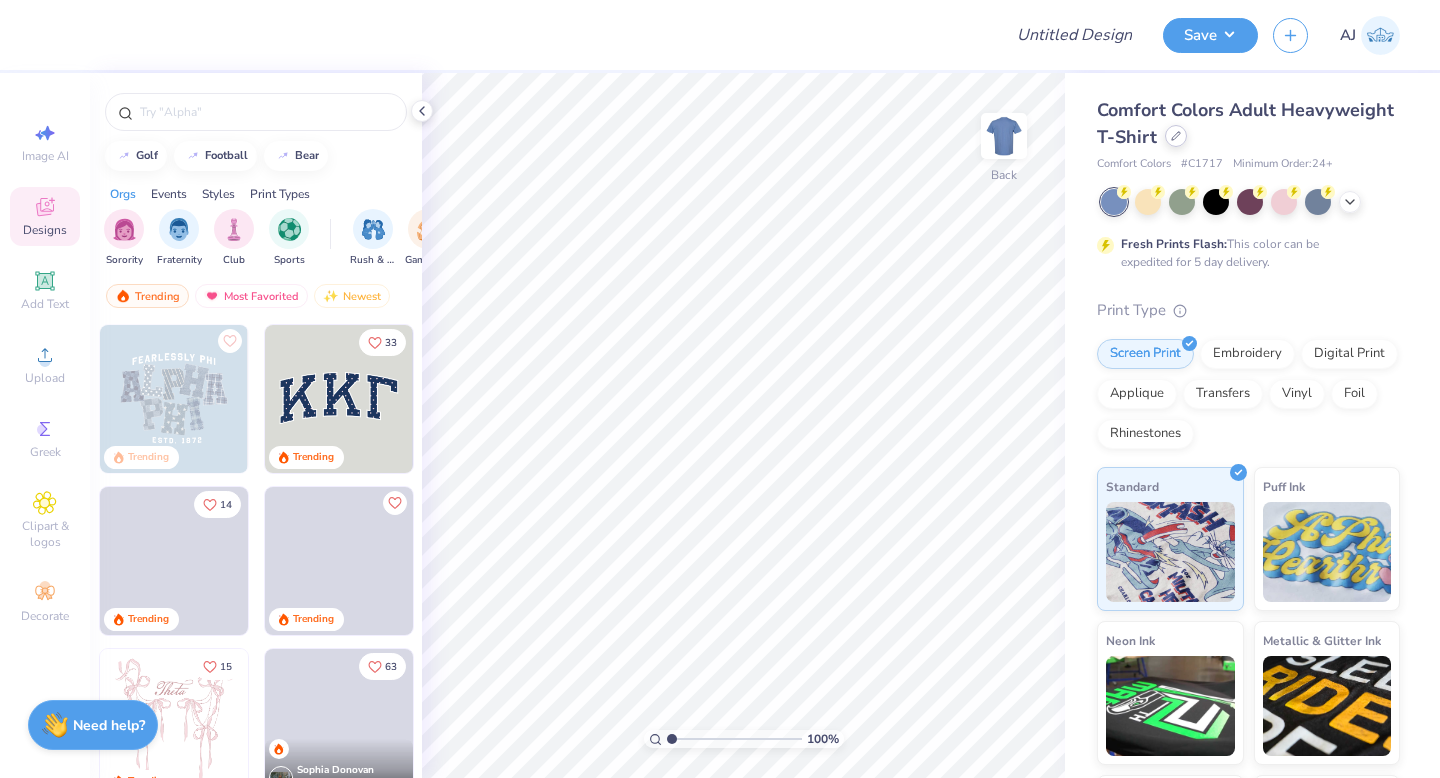 click 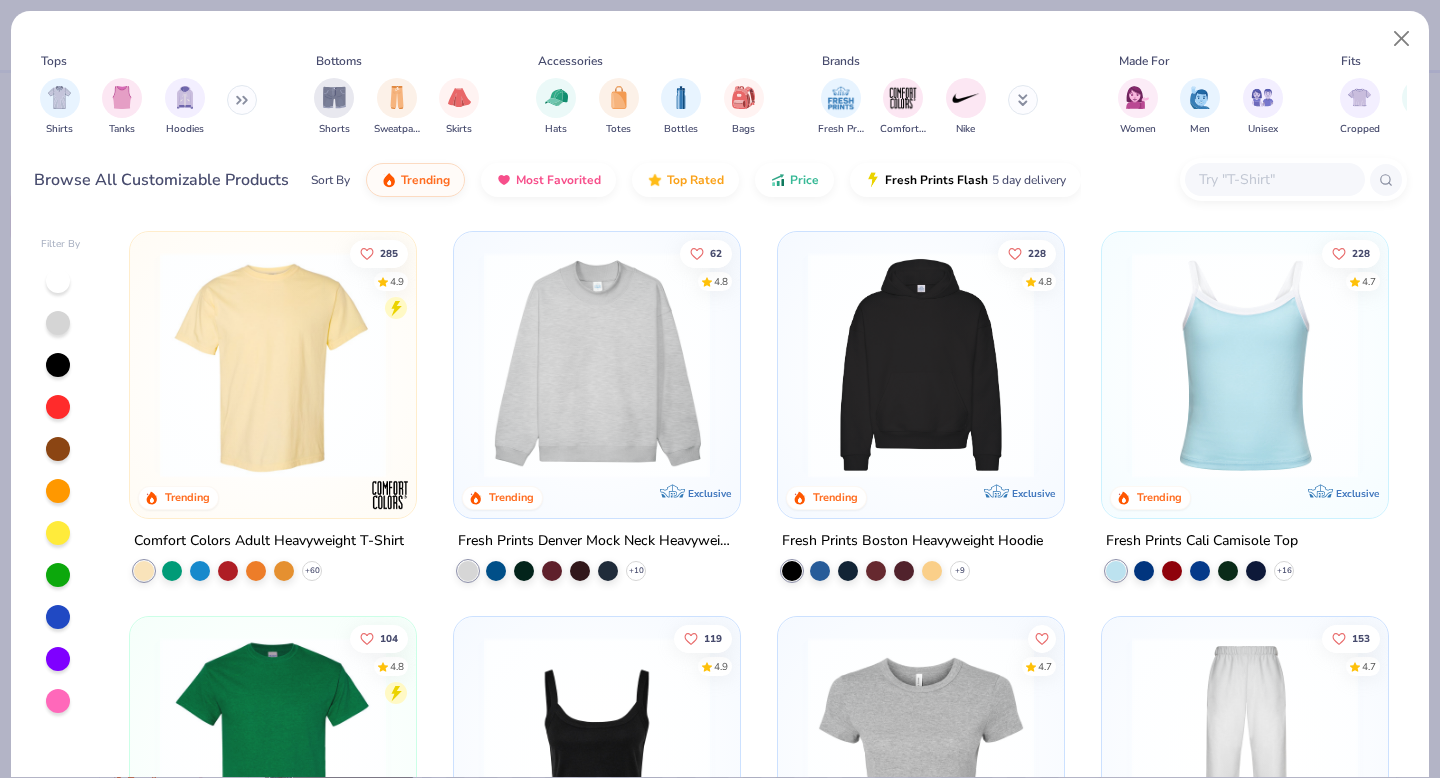 click at bounding box center [242, 100] 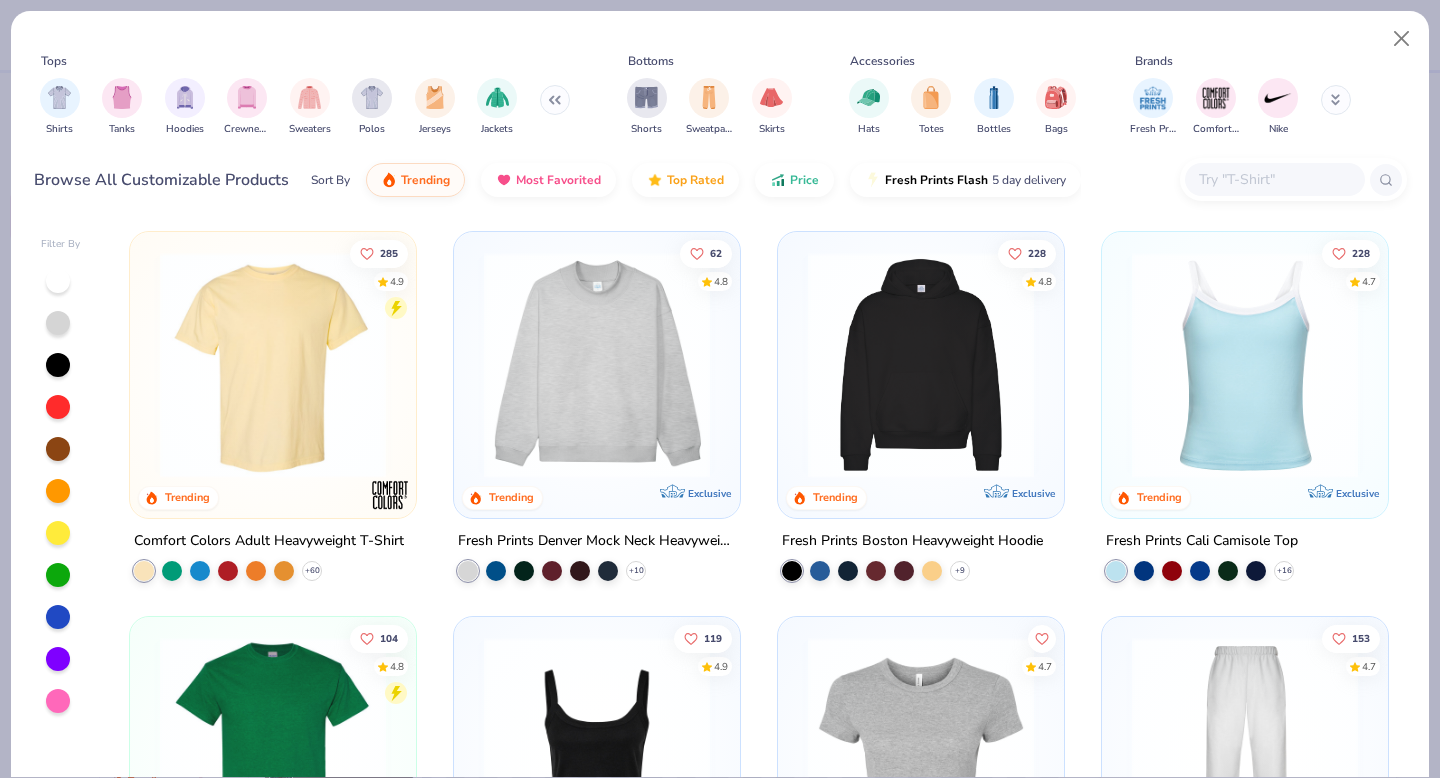 click at bounding box center (1274, 179) 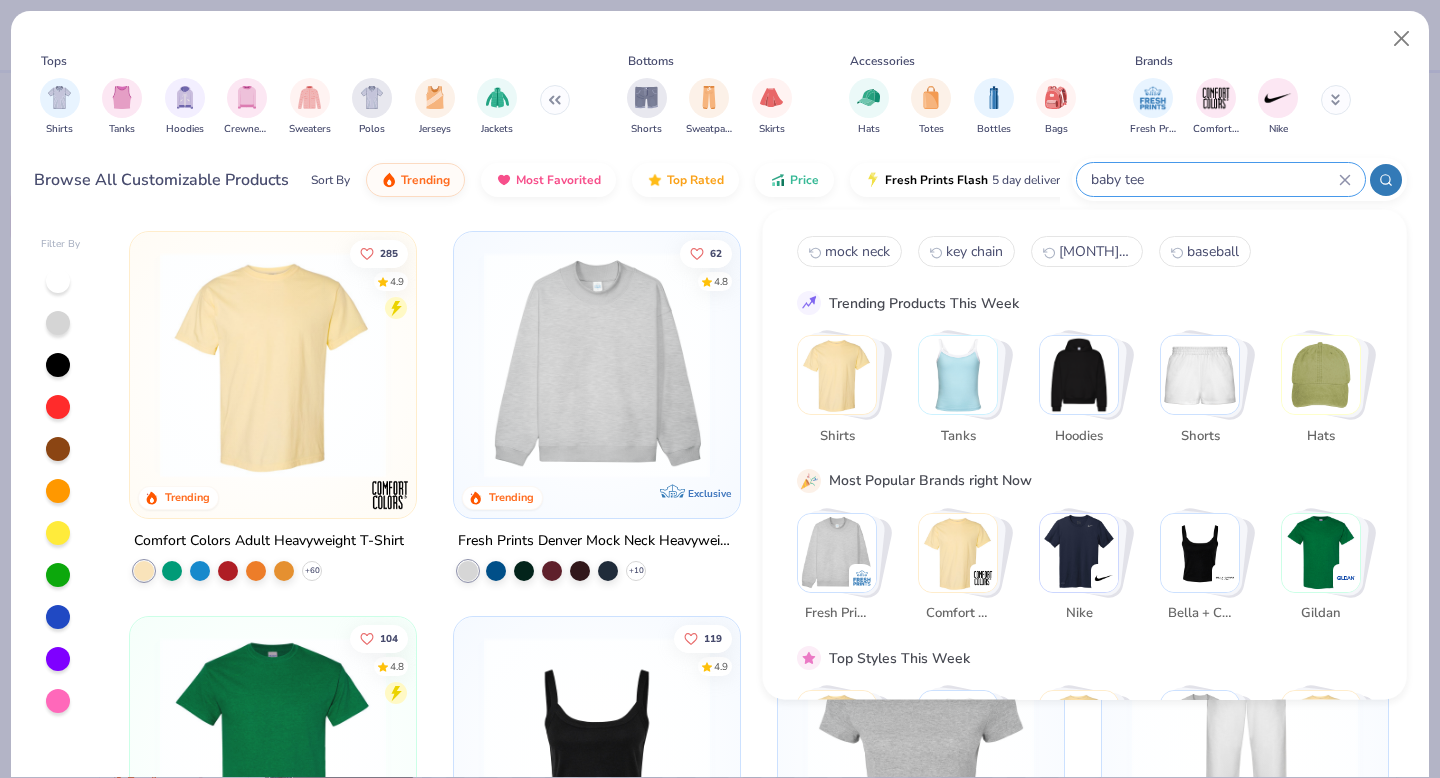 type on "baby tee" 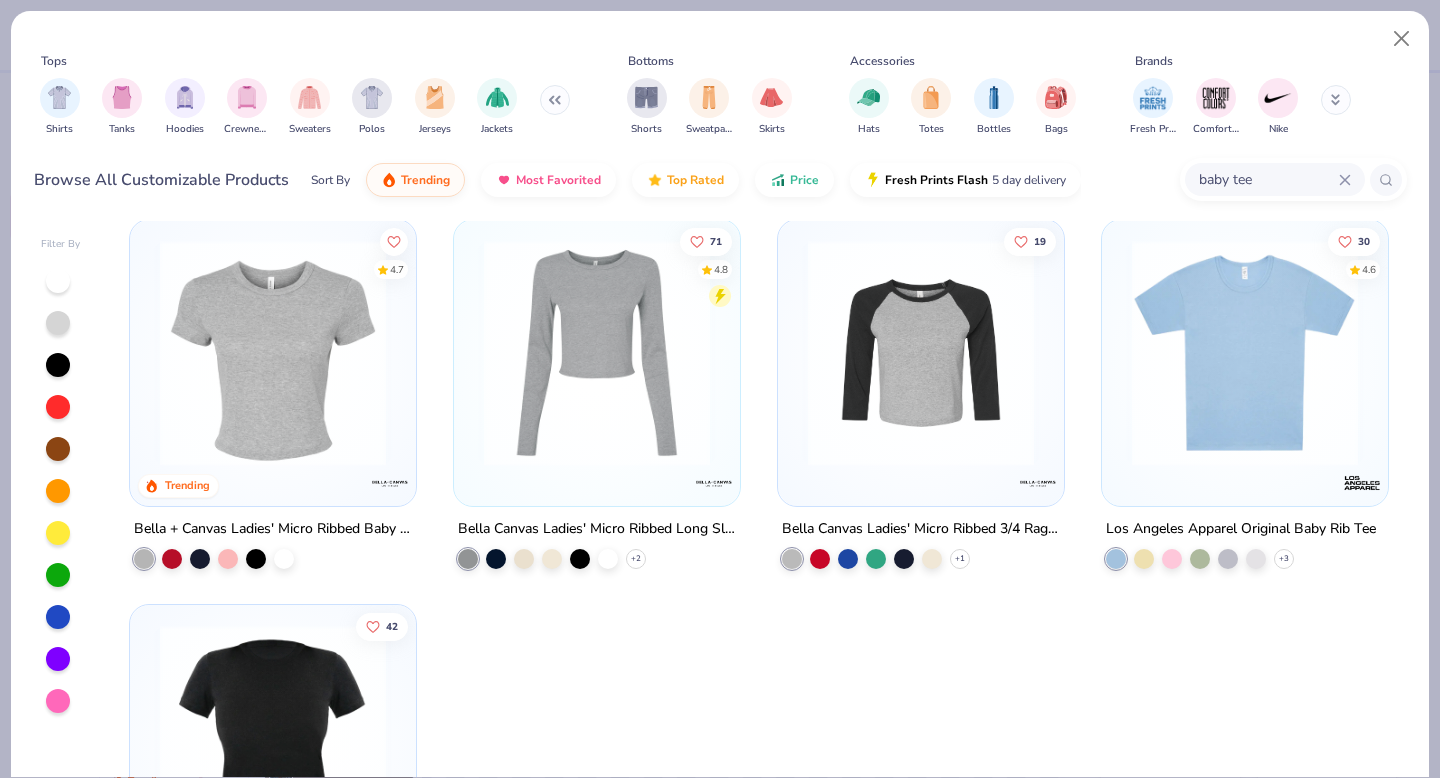 scroll, scrollTop: 11, scrollLeft: 0, axis: vertical 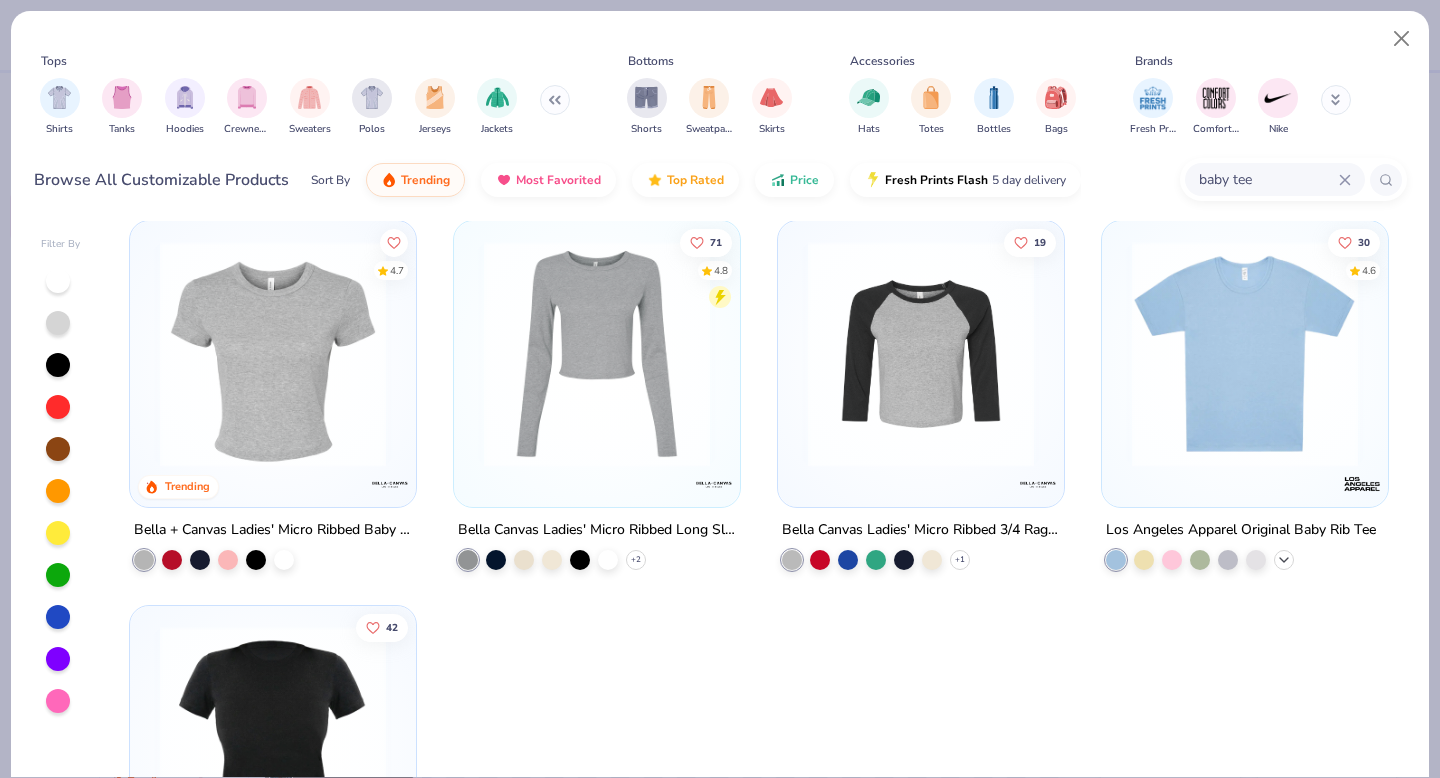 click 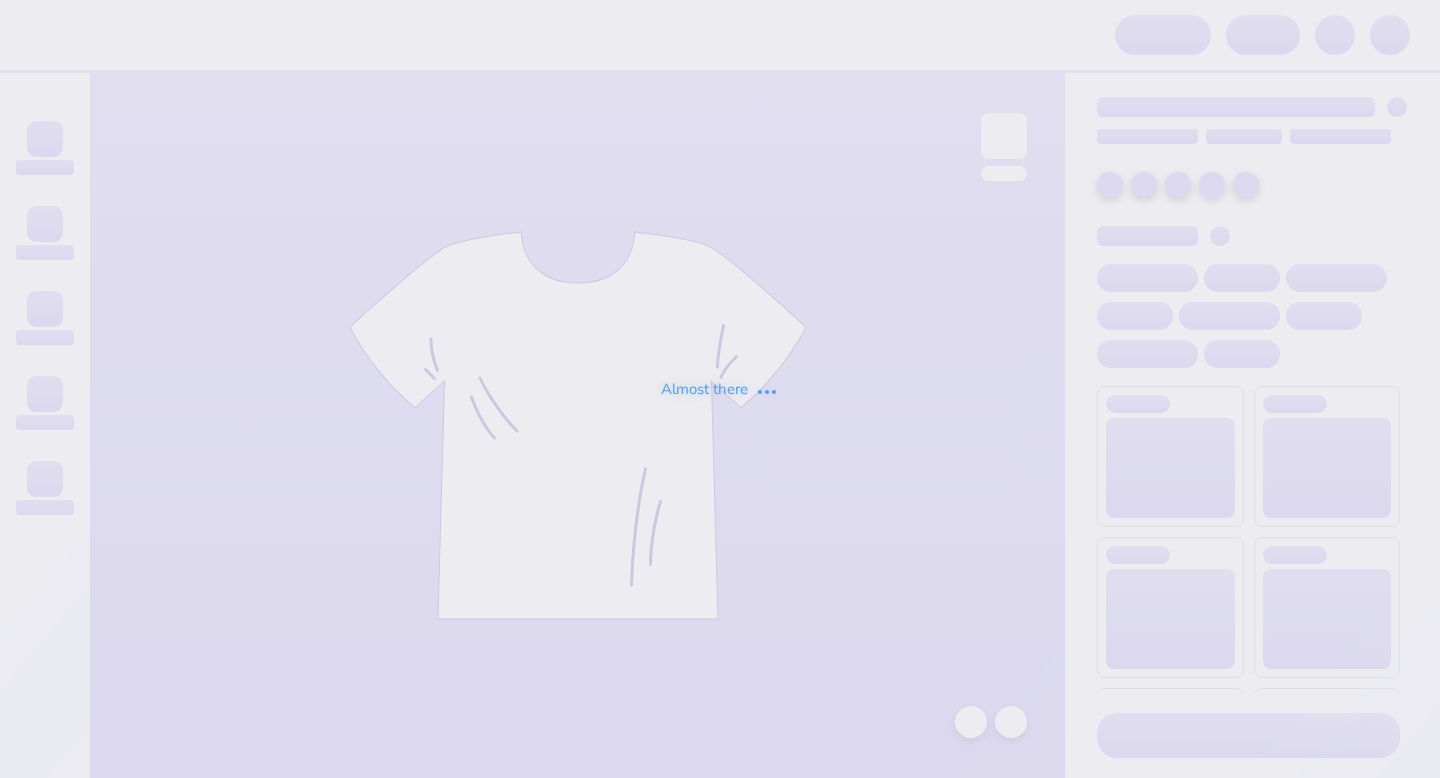 scroll, scrollTop: 0, scrollLeft: 0, axis: both 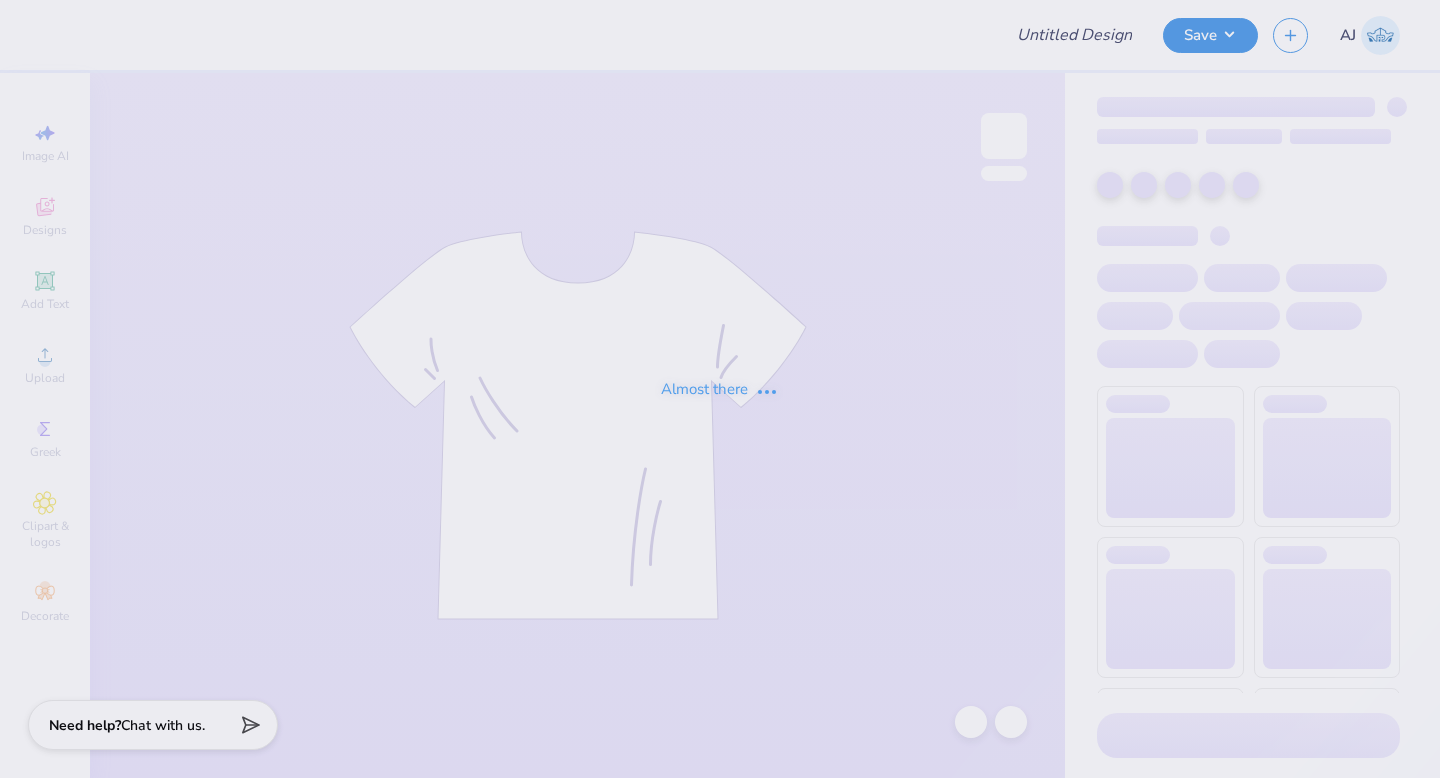 type on "[FIRST] [LAST] :[UNIVERSITY]" 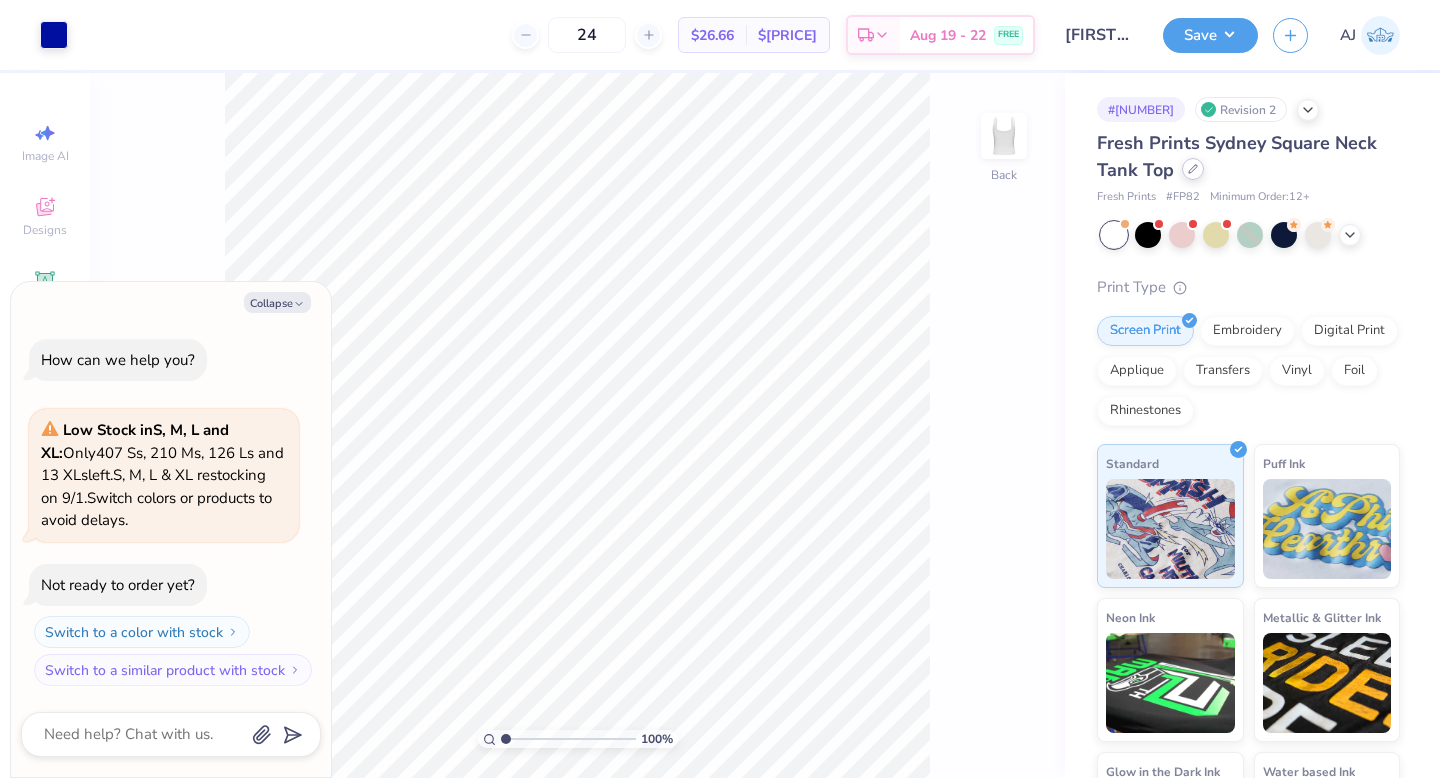 click 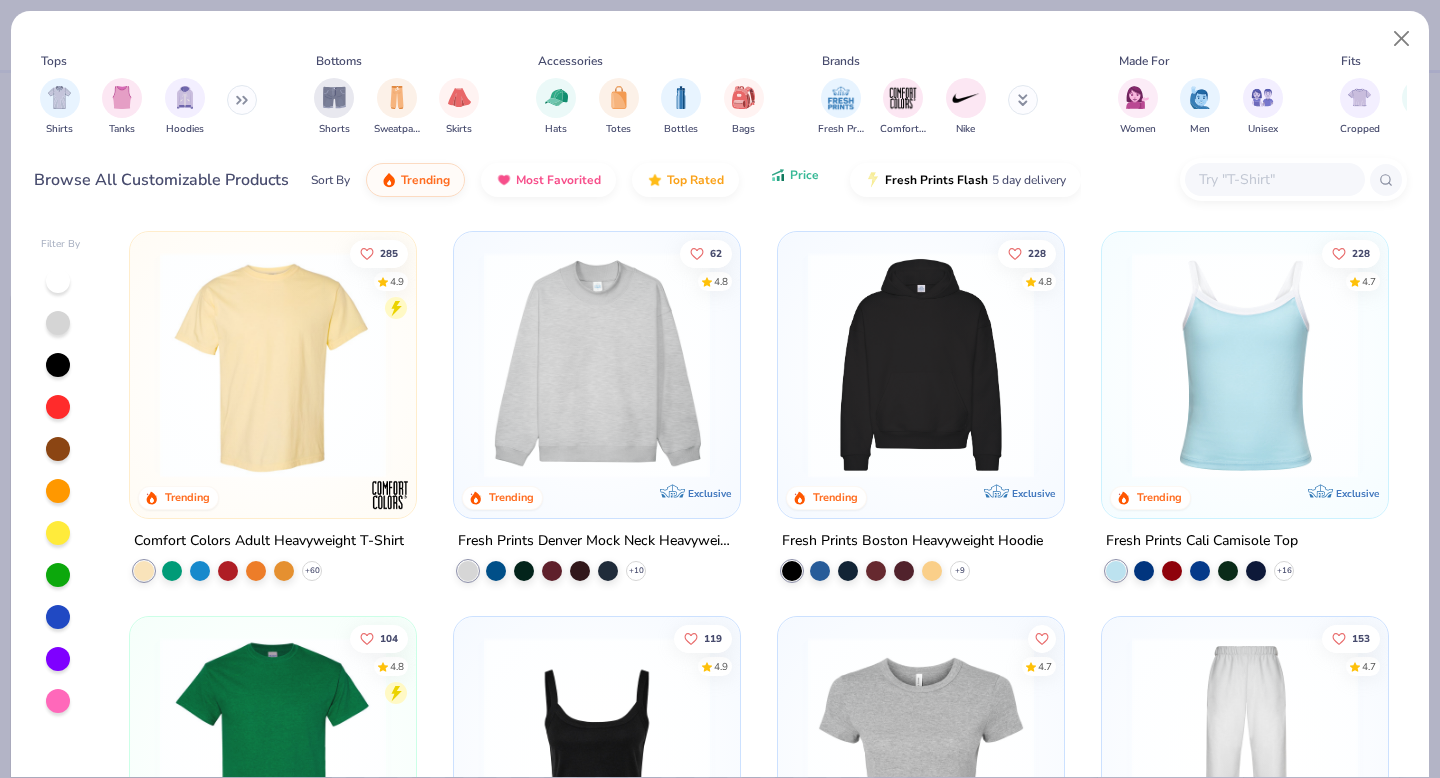 click on "Price" at bounding box center [794, 175] 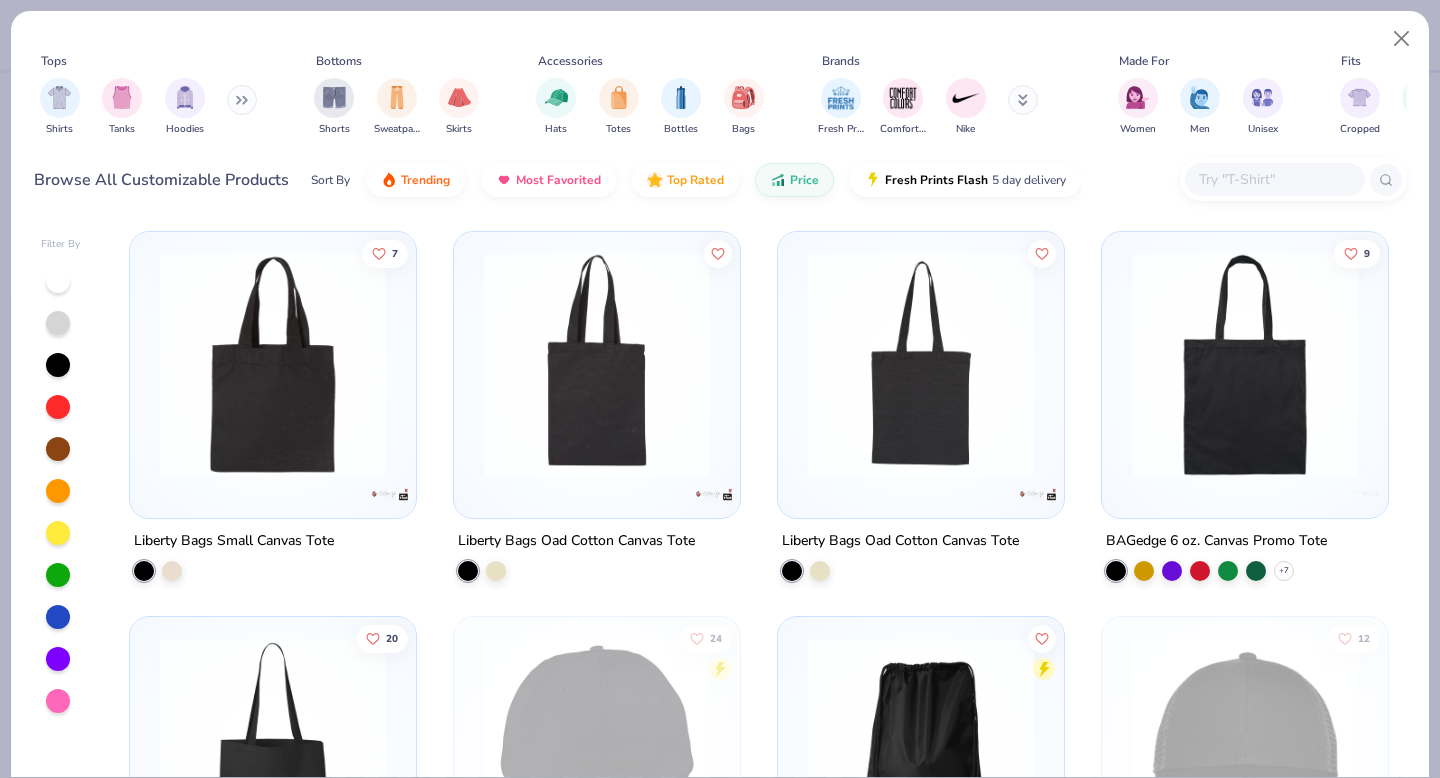 click at bounding box center (1275, 179) 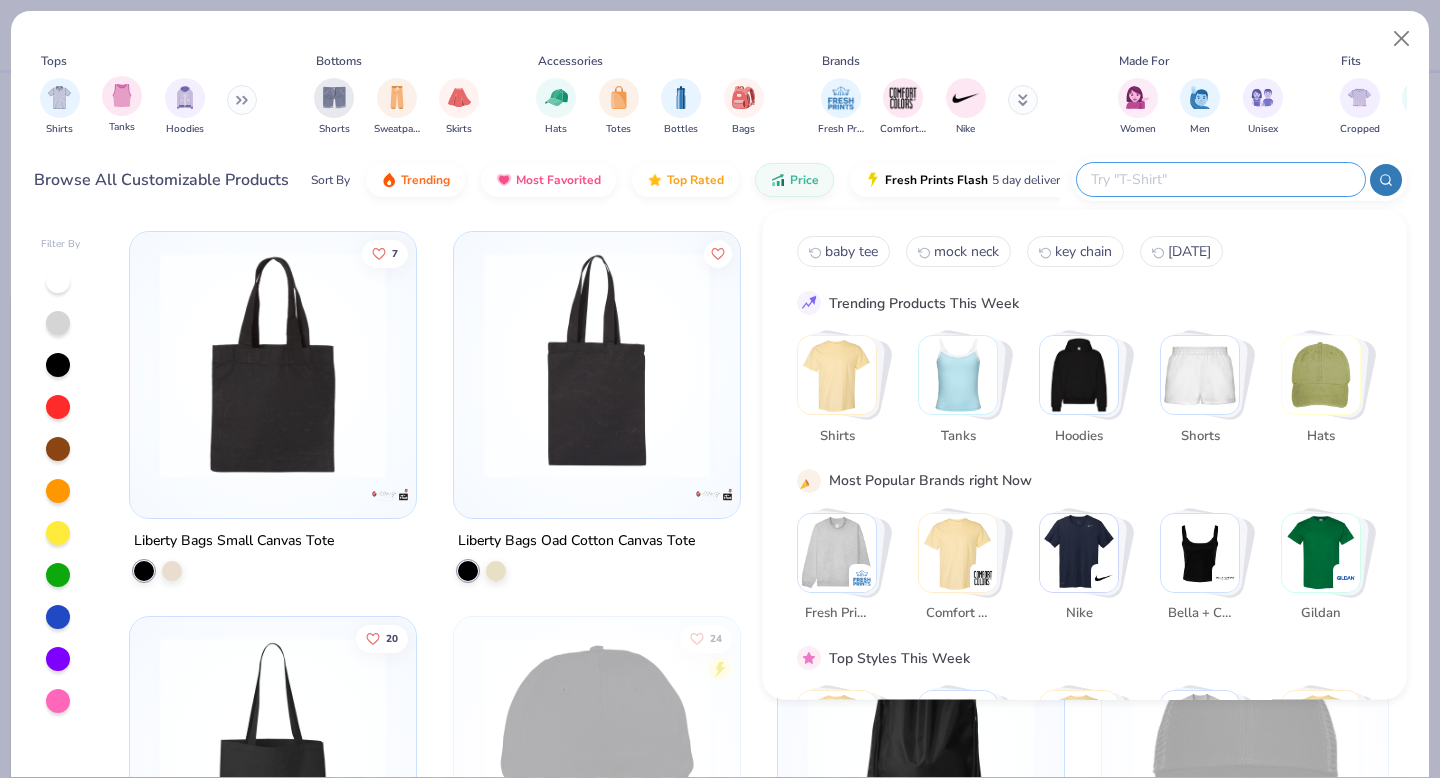 click on "Tanks" at bounding box center [122, 127] 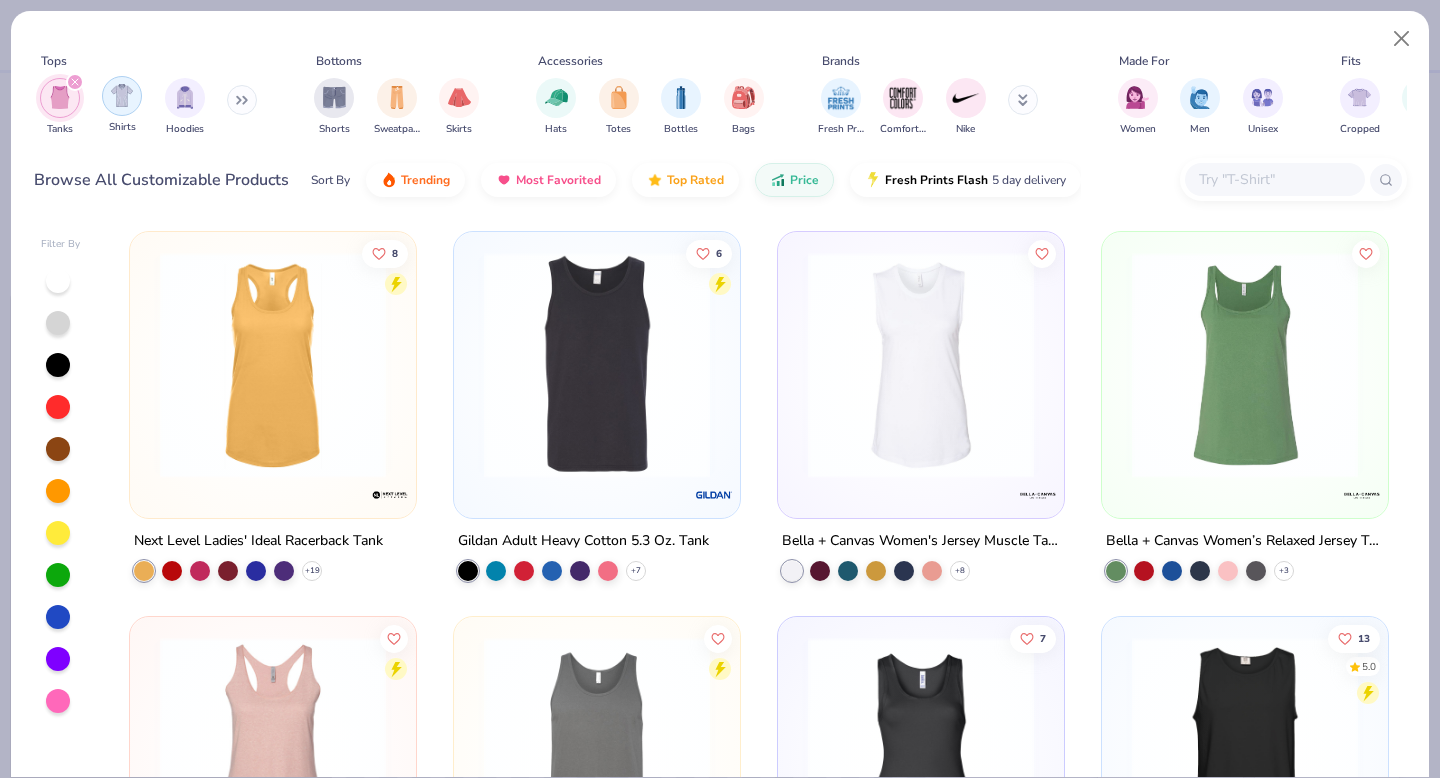 click at bounding box center [122, 95] 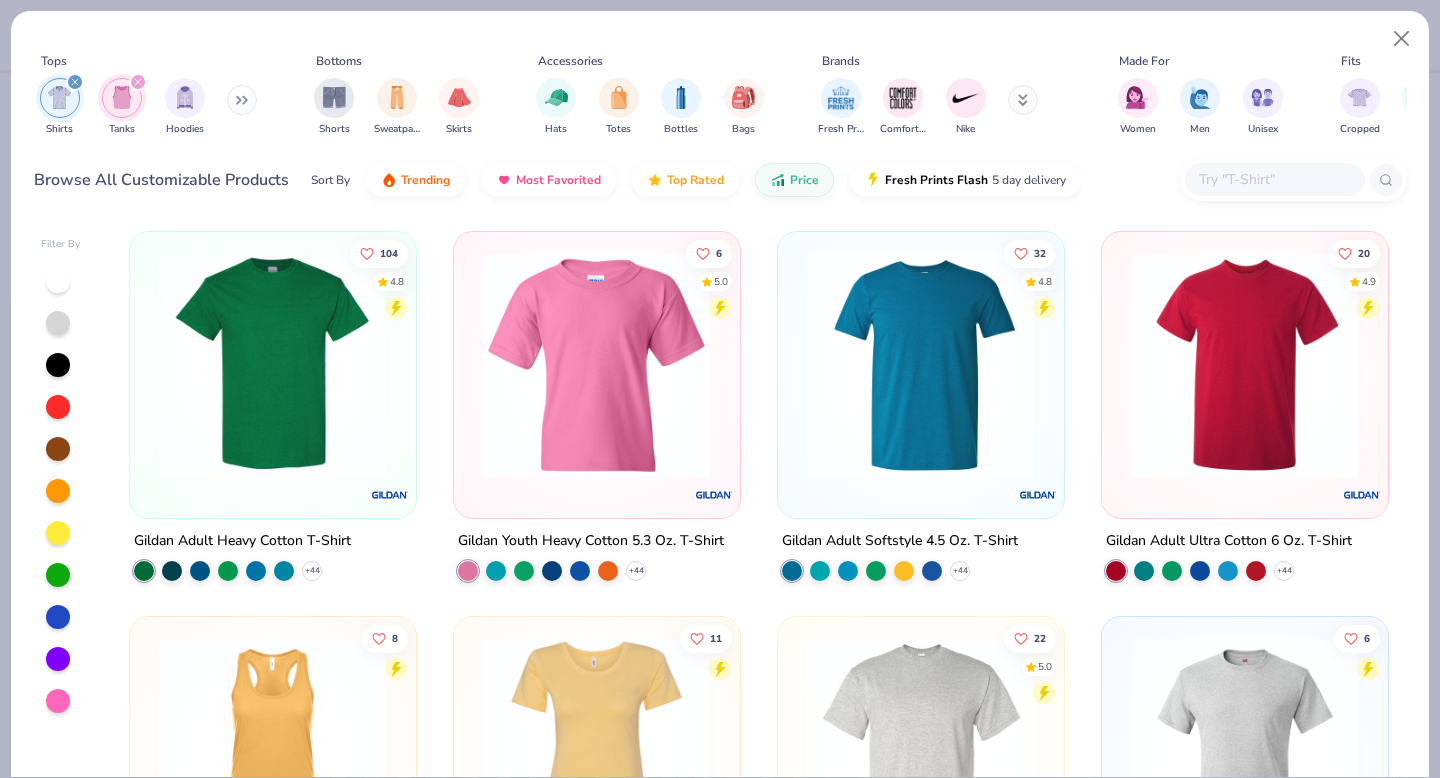 click 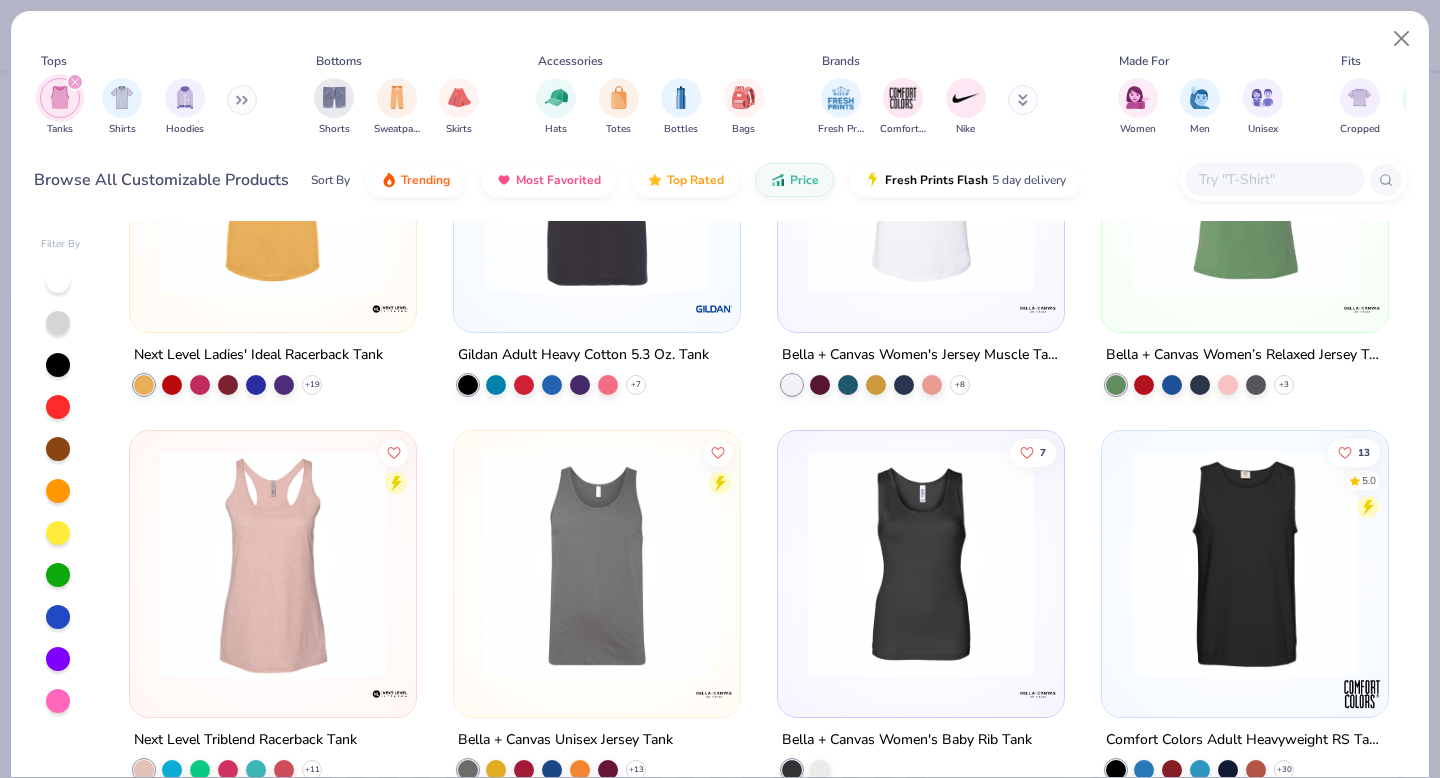 scroll, scrollTop: 100, scrollLeft: 0, axis: vertical 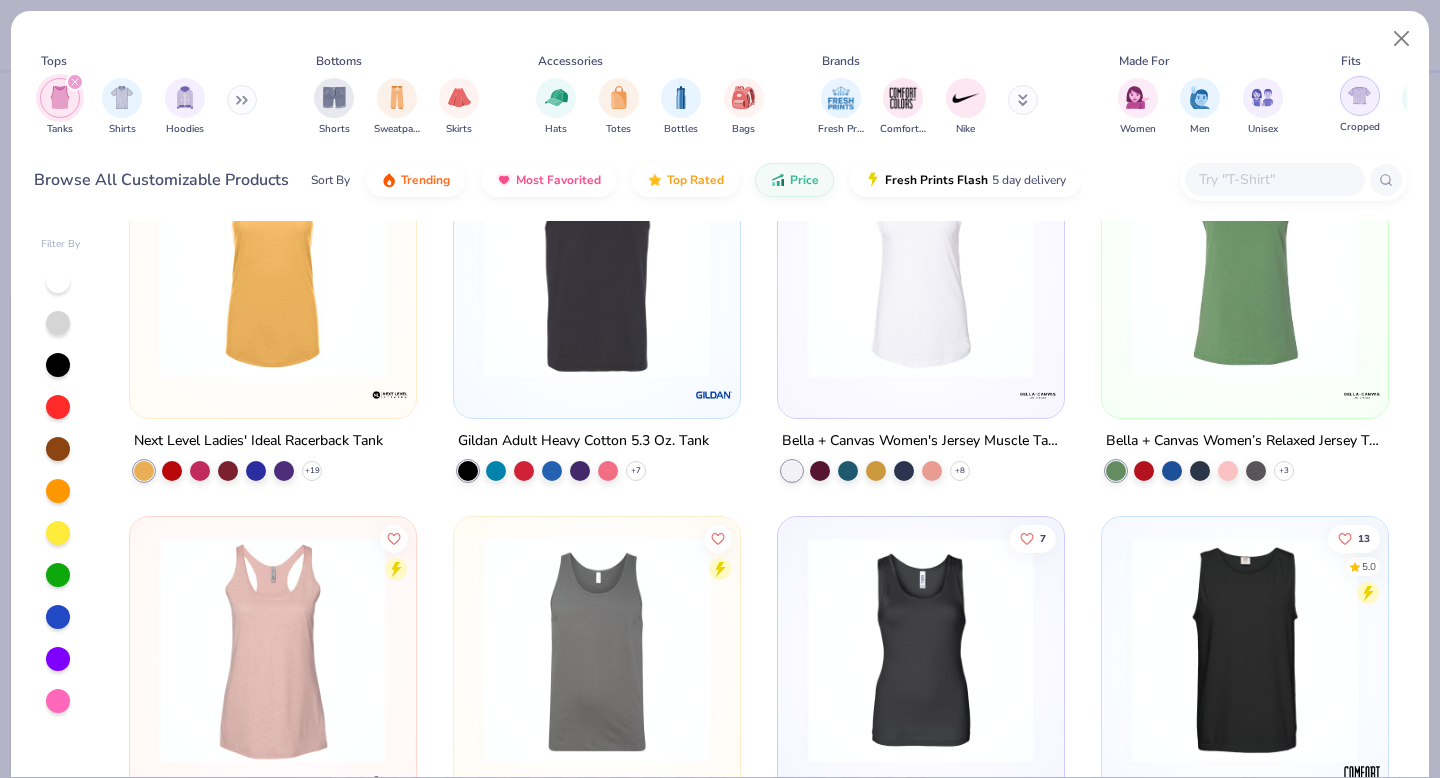 click at bounding box center (1359, 95) 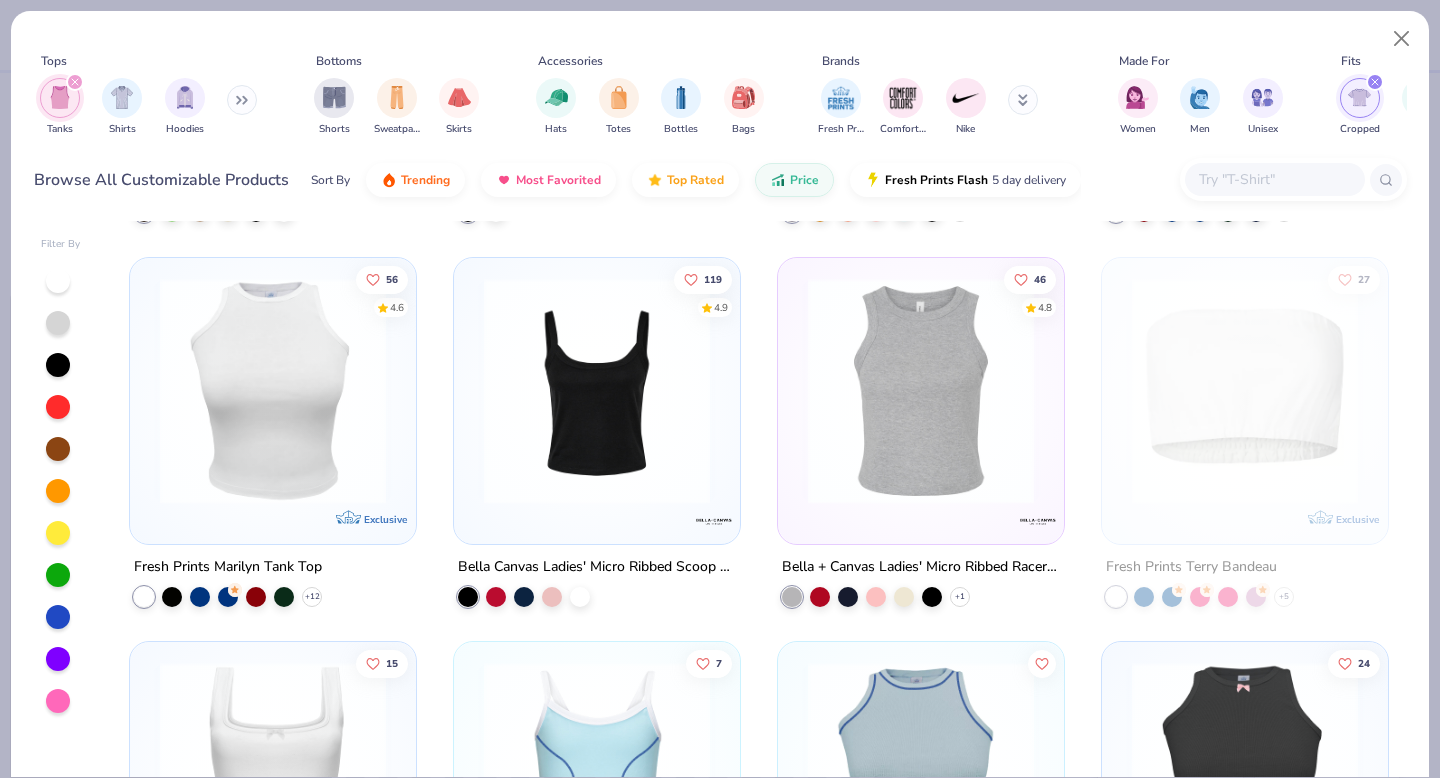 scroll, scrollTop: 760, scrollLeft: 0, axis: vertical 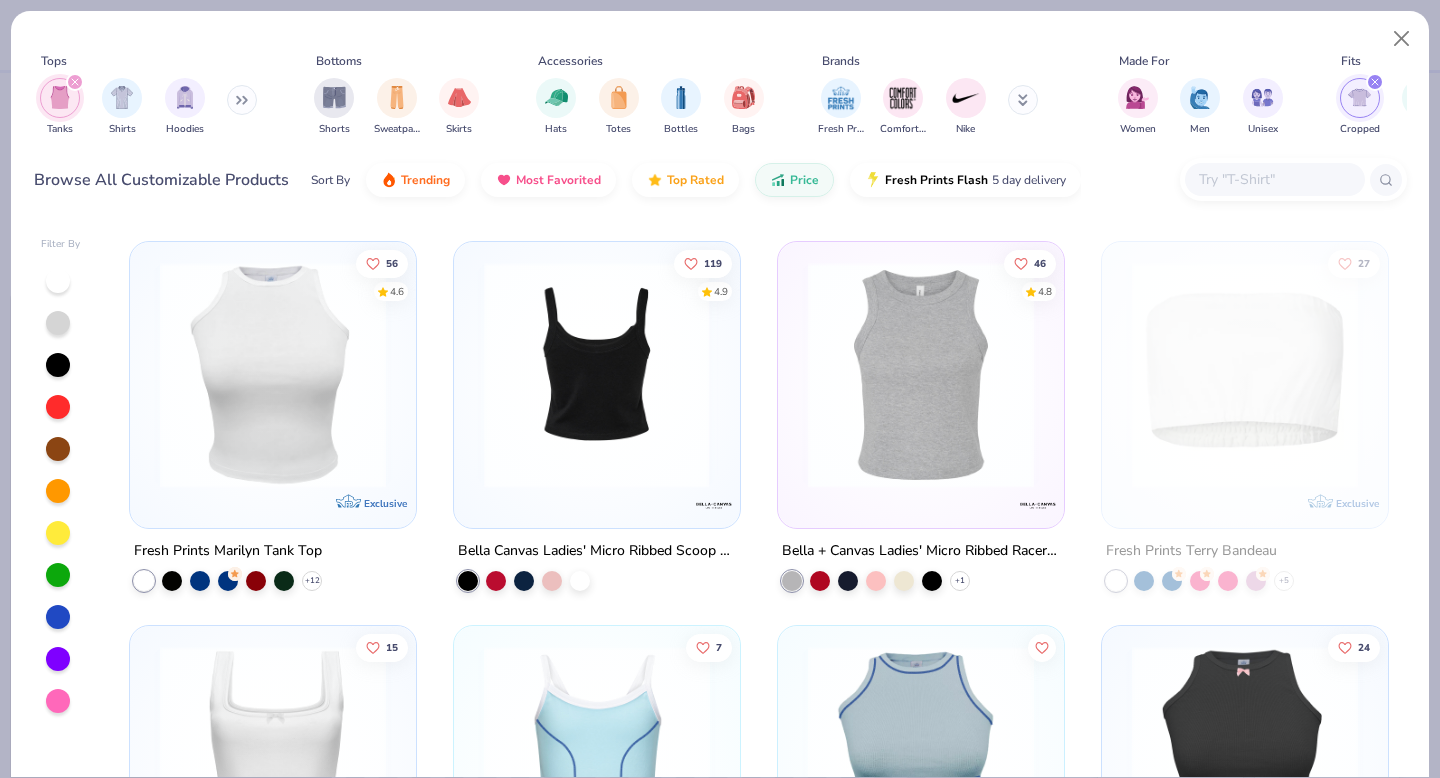 click at bounding box center [597, 374] 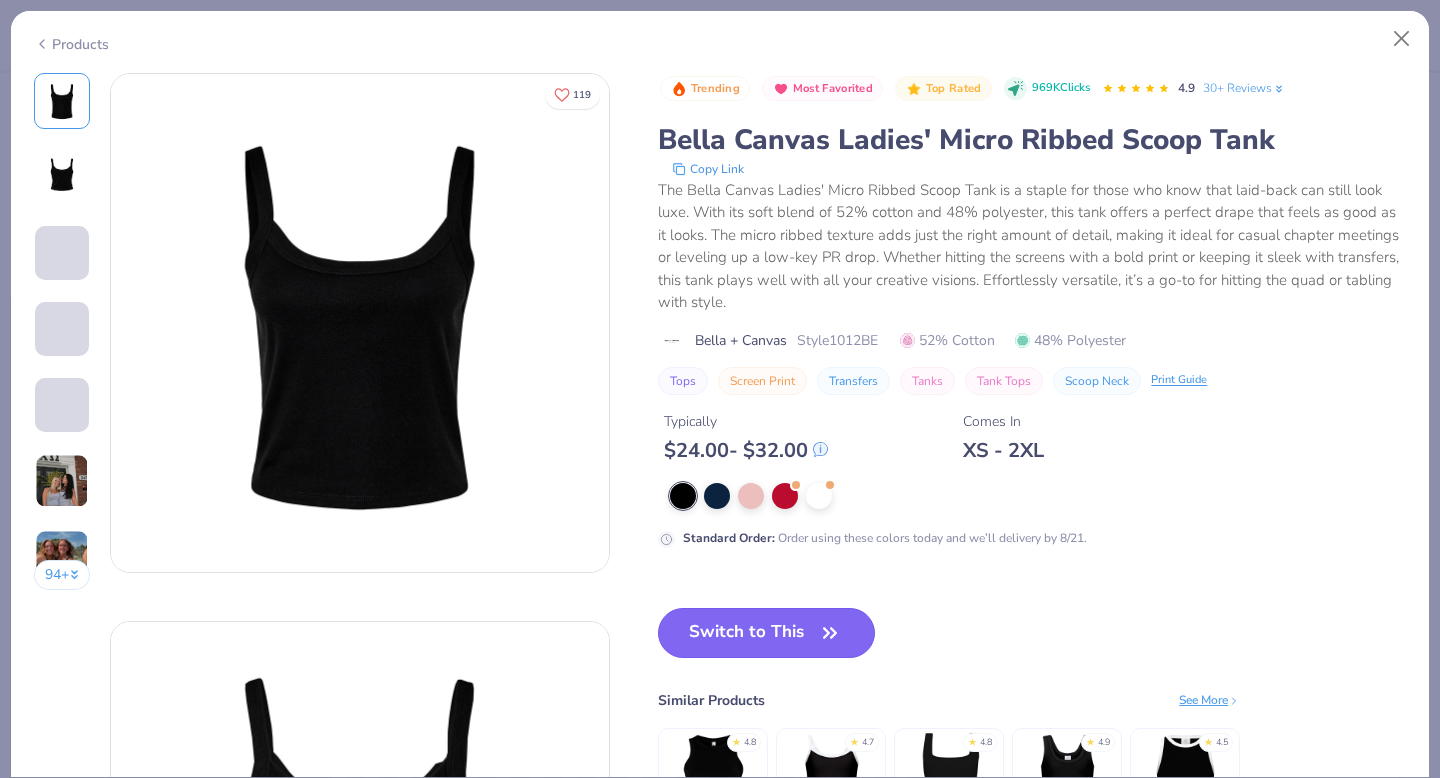 click on "Switch to This" at bounding box center (766, 633) 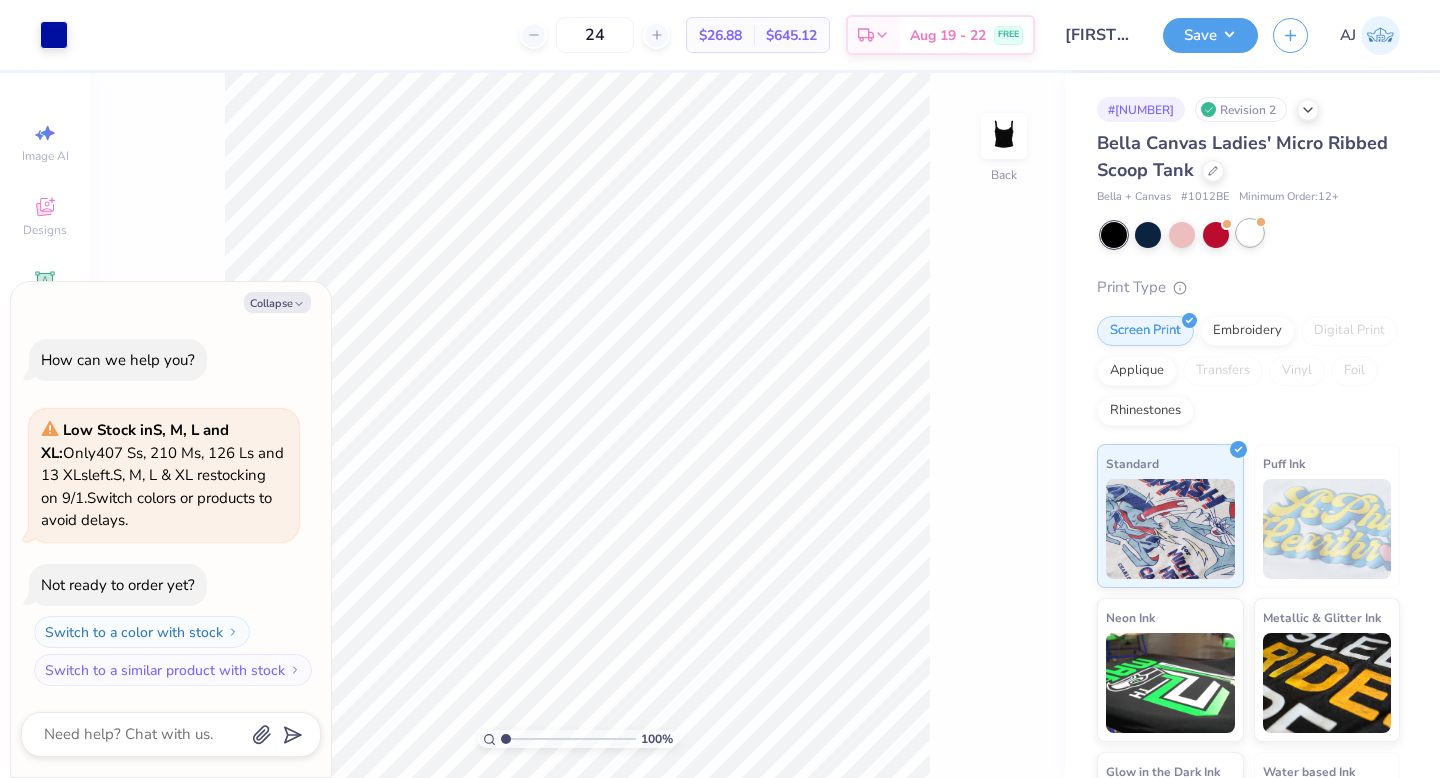 click at bounding box center (1250, 233) 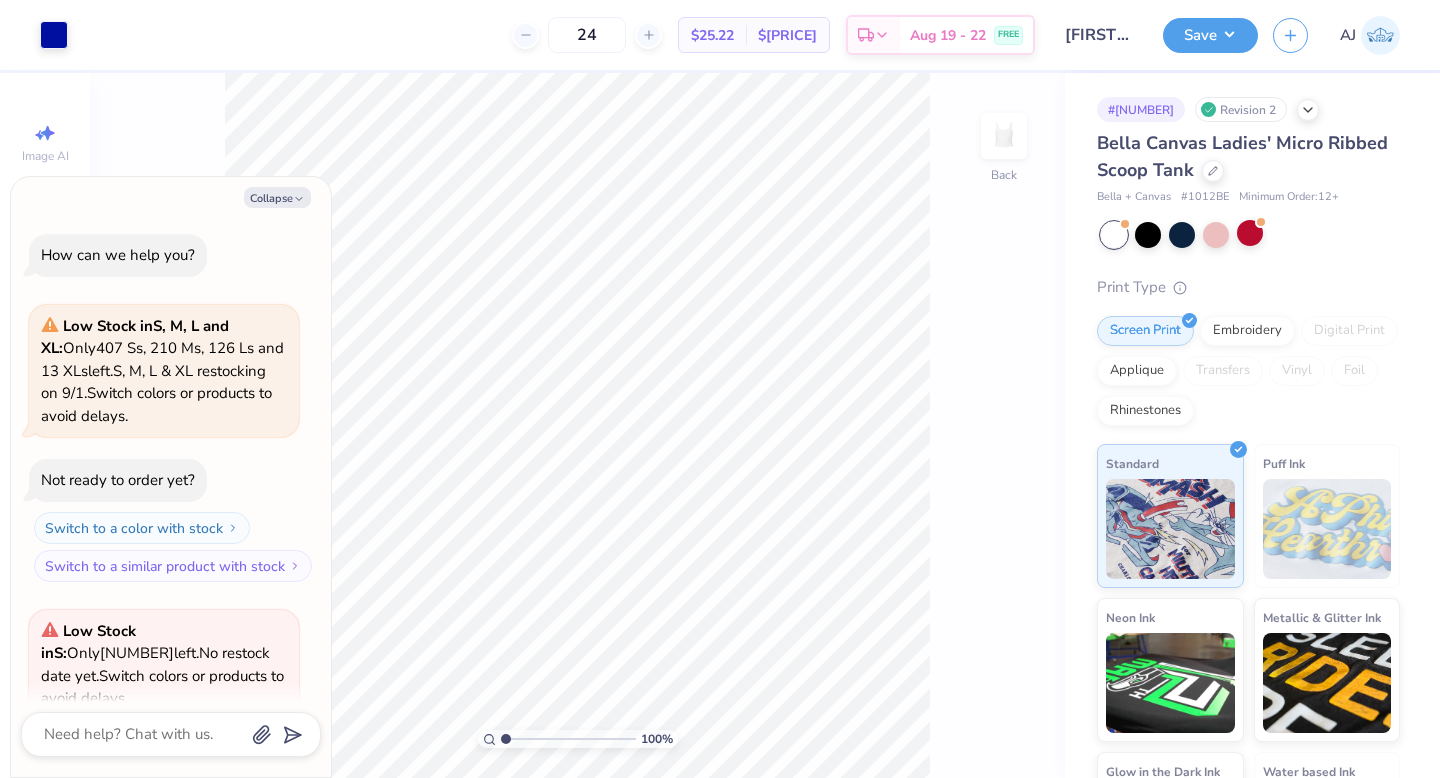 scroll, scrollTop: 155, scrollLeft: 0, axis: vertical 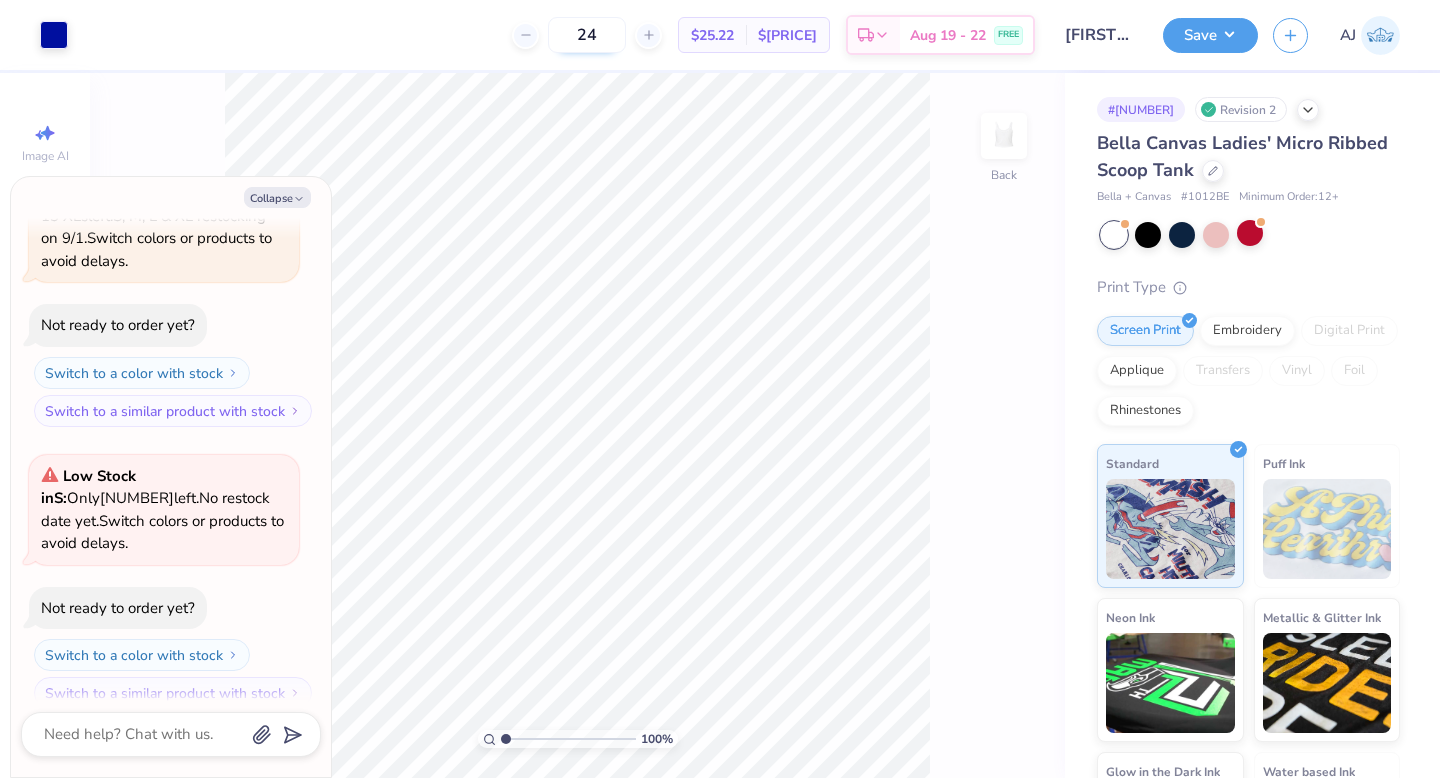 click on "24" at bounding box center [587, 35] 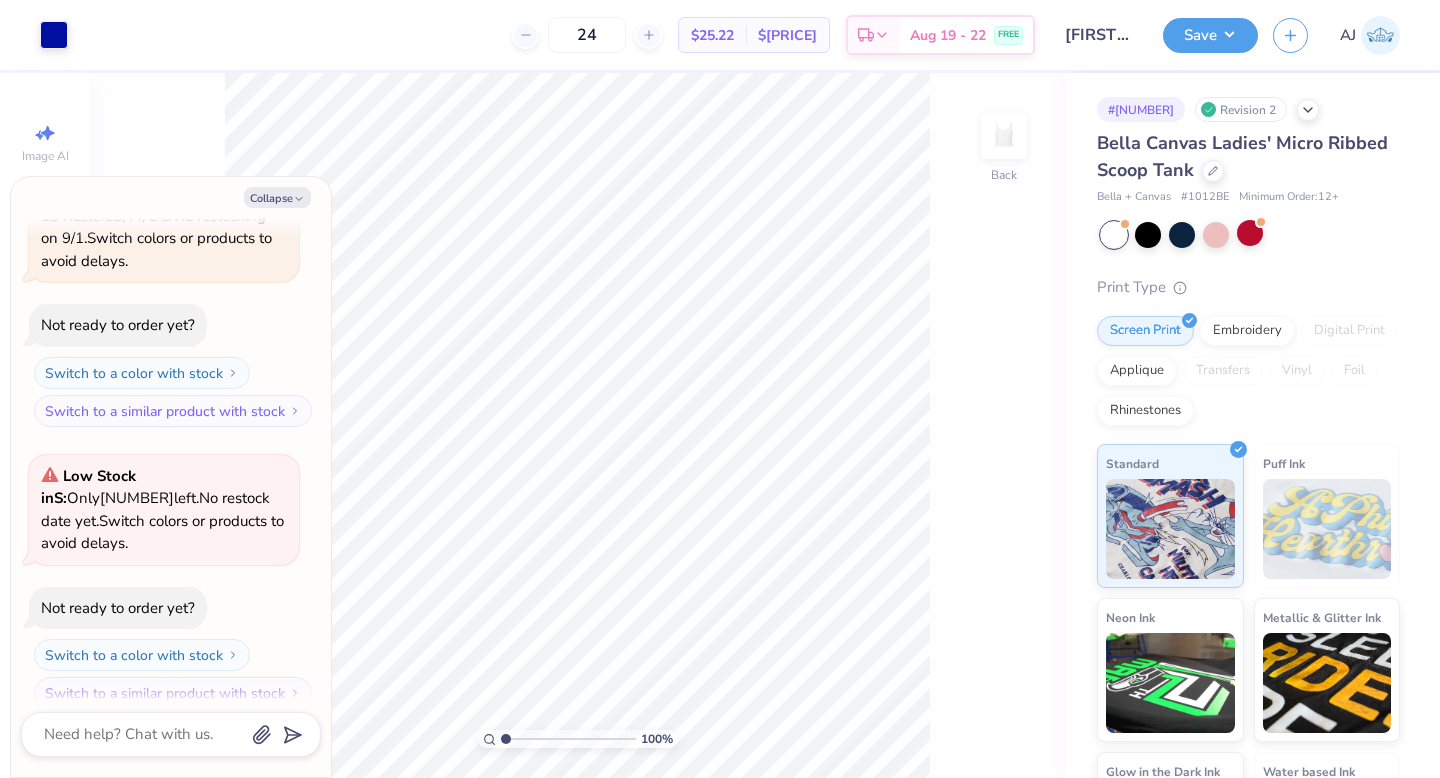 type on "2" 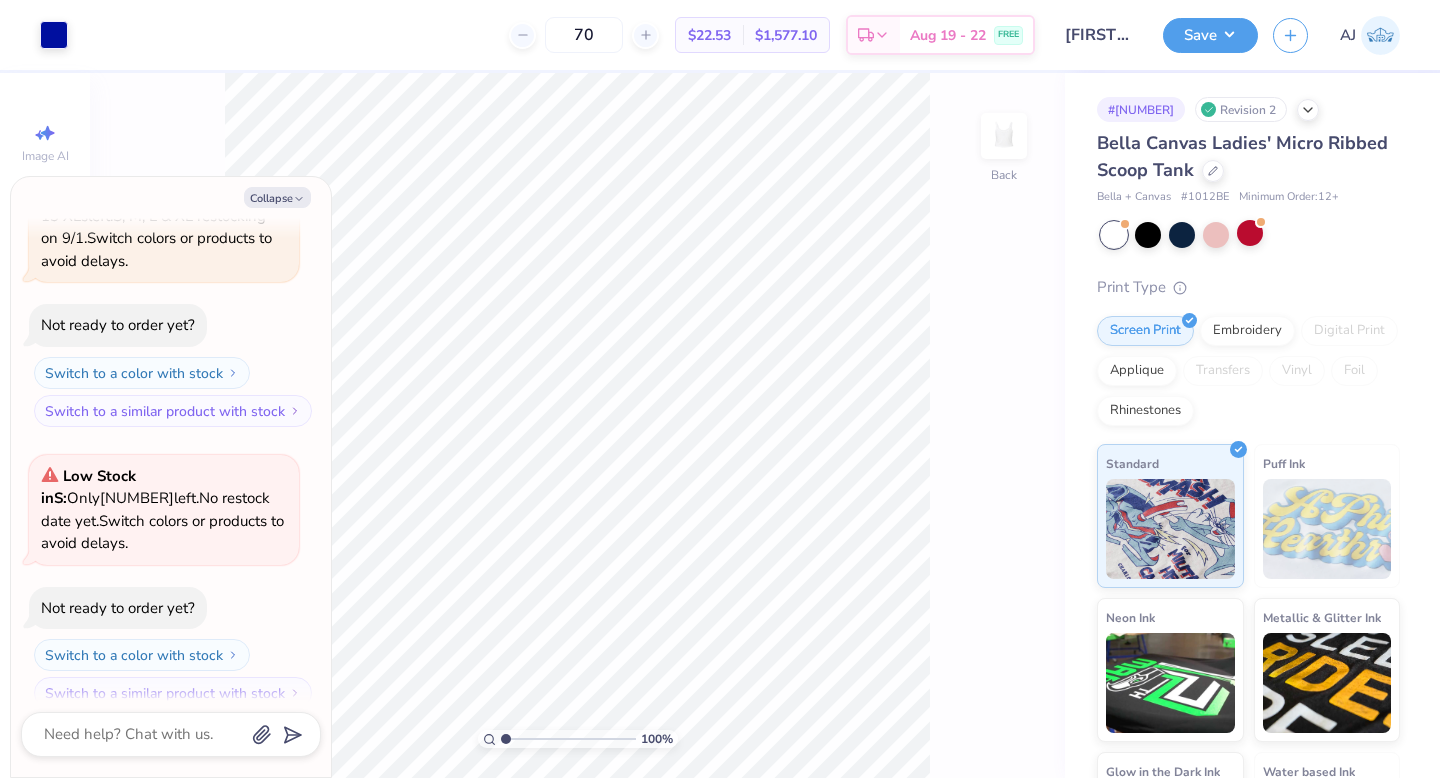 type on "7" 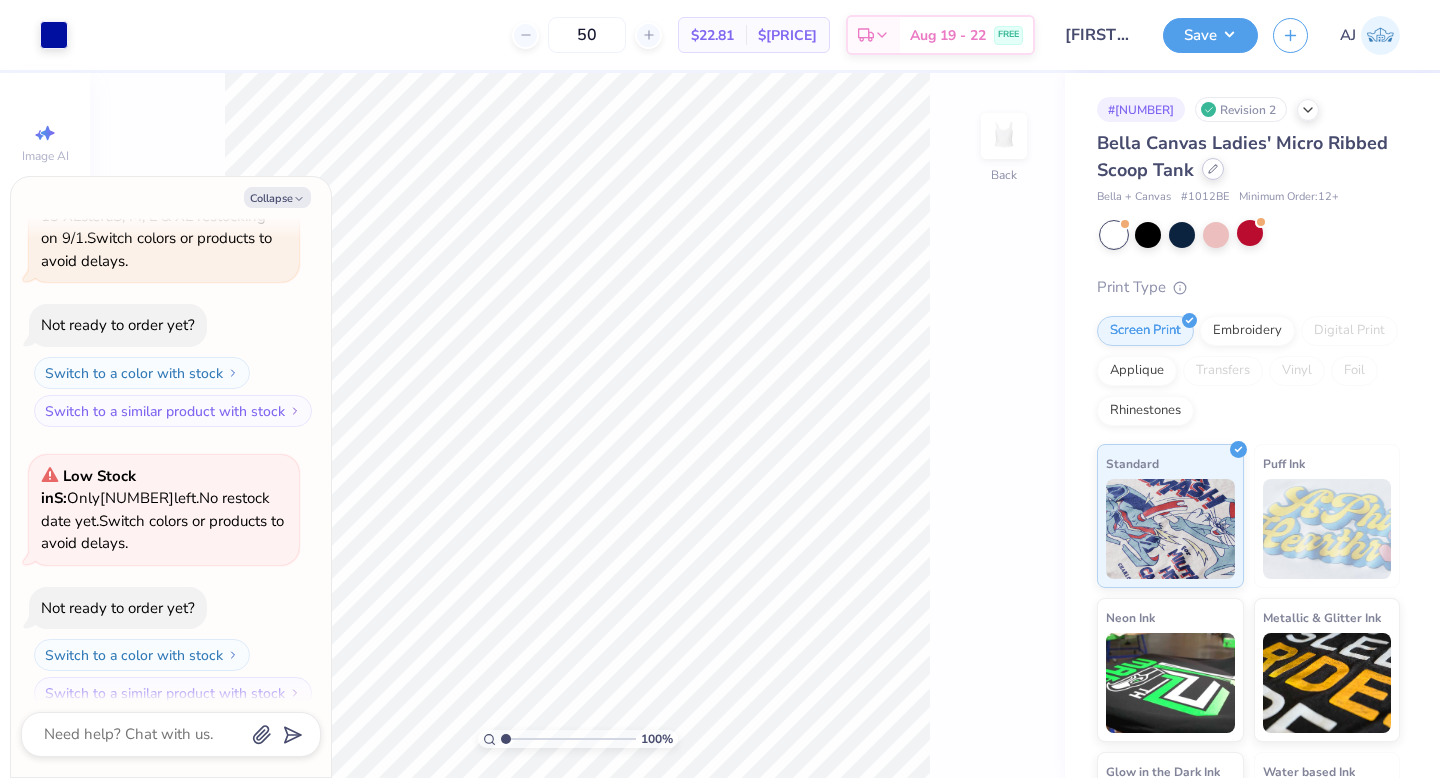 type on "50" 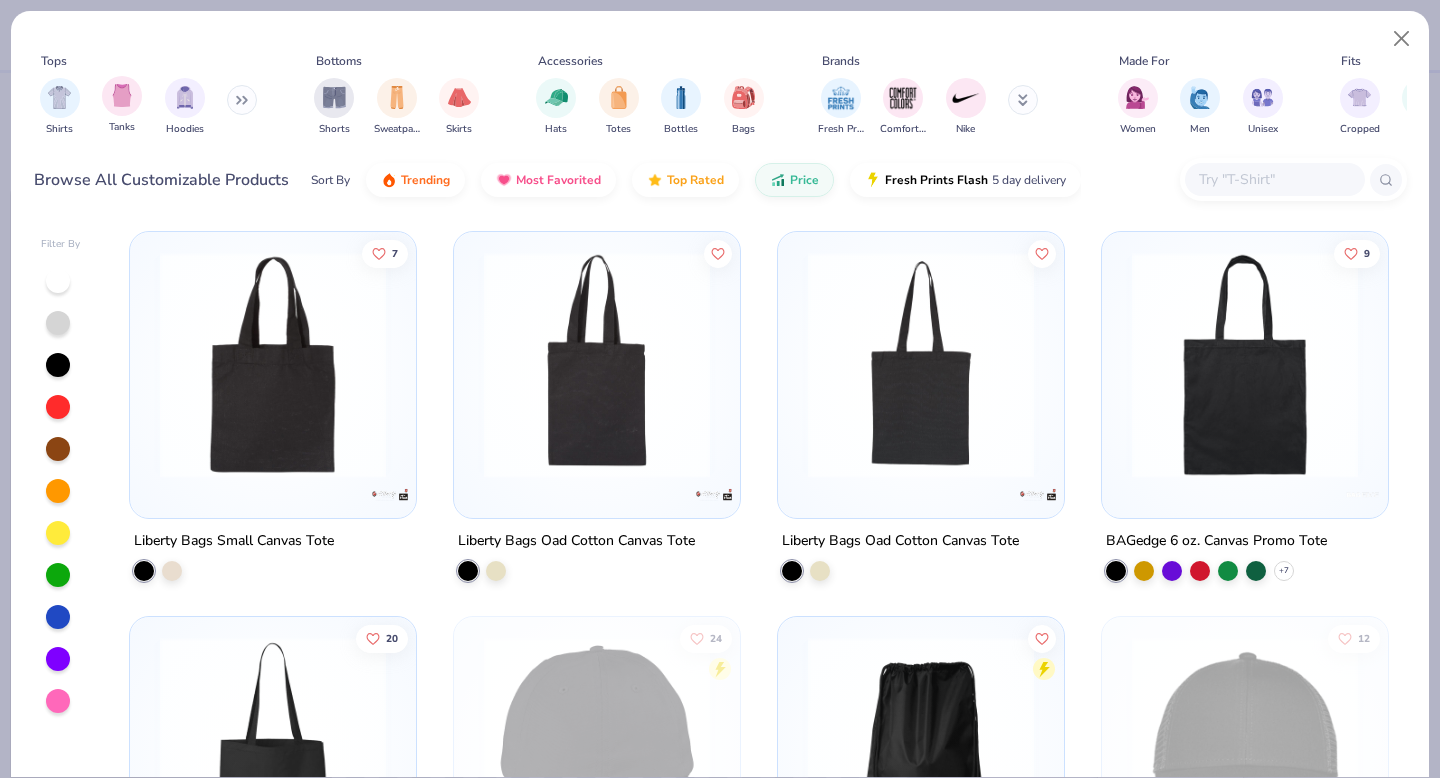 click on "Tanks" at bounding box center [122, 105] 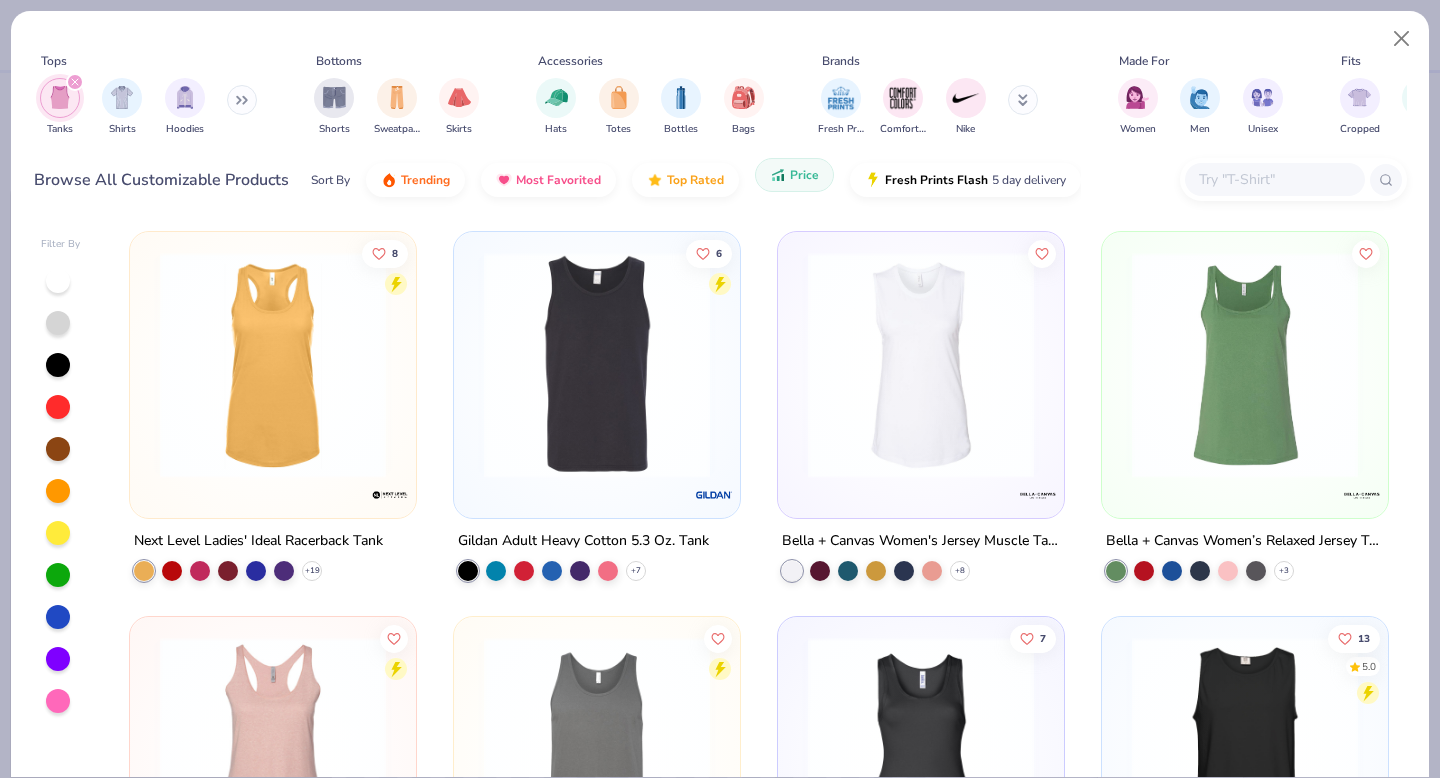 click 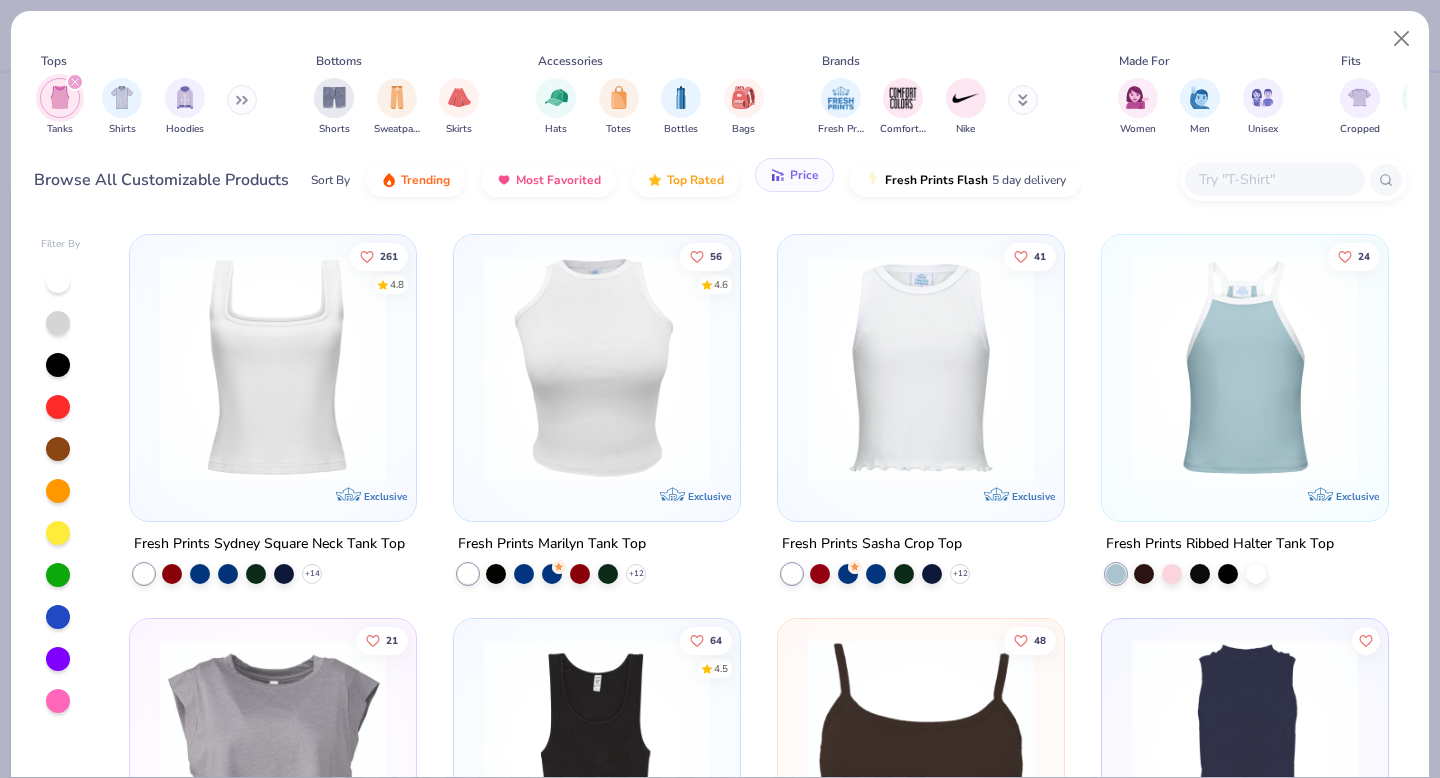 scroll, scrollTop: 2289, scrollLeft: 0, axis: vertical 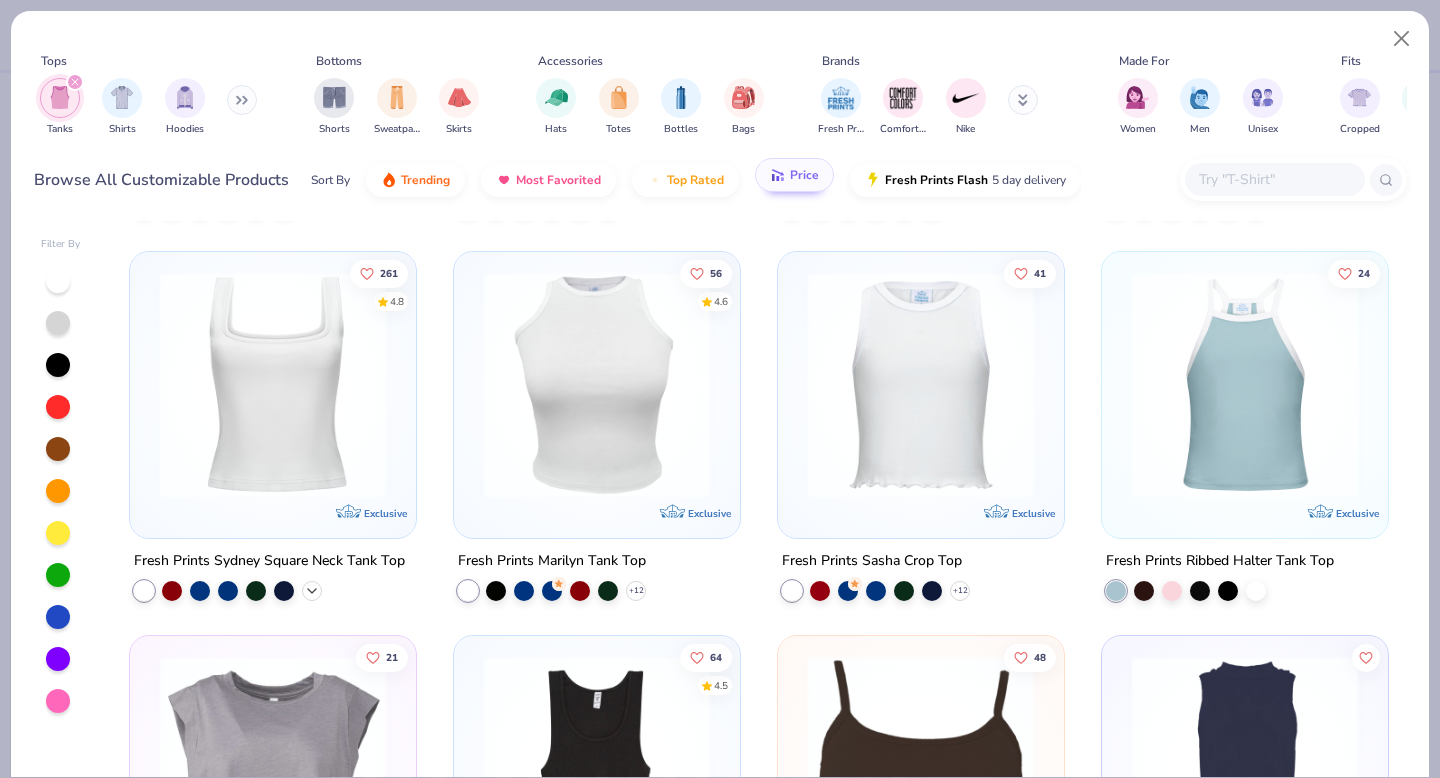click 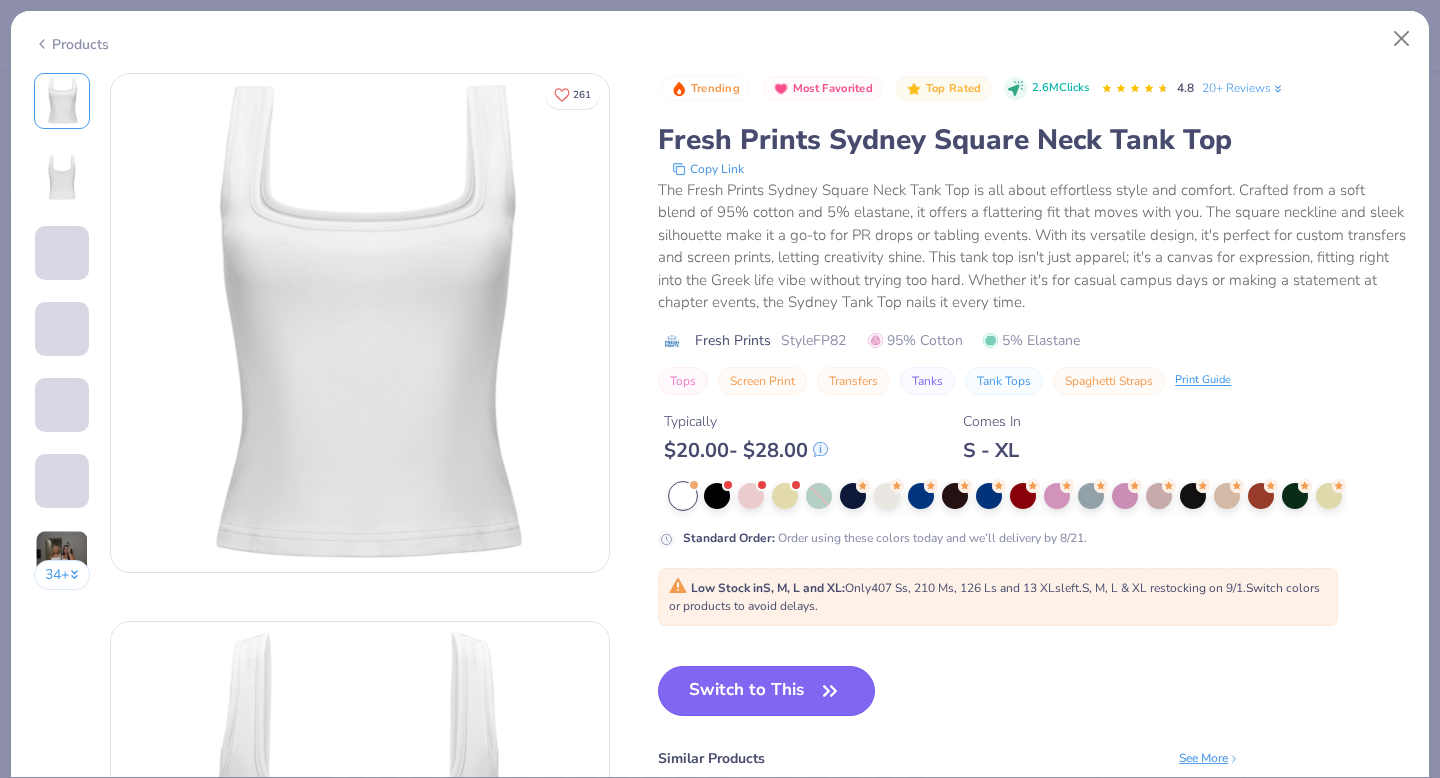 click on "Switch to This" at bounding box center [766, 691] 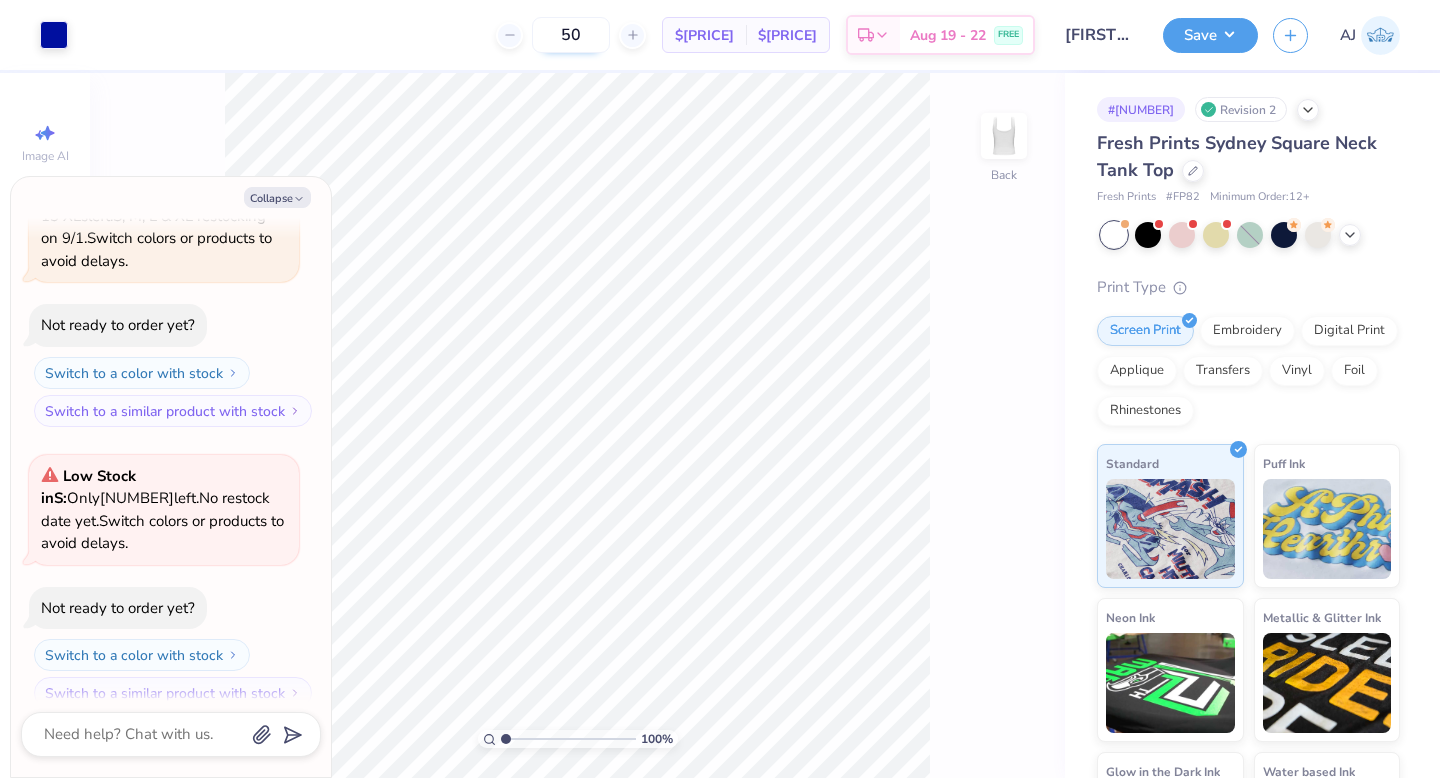 click on "50" at bounding box center [571, 35] 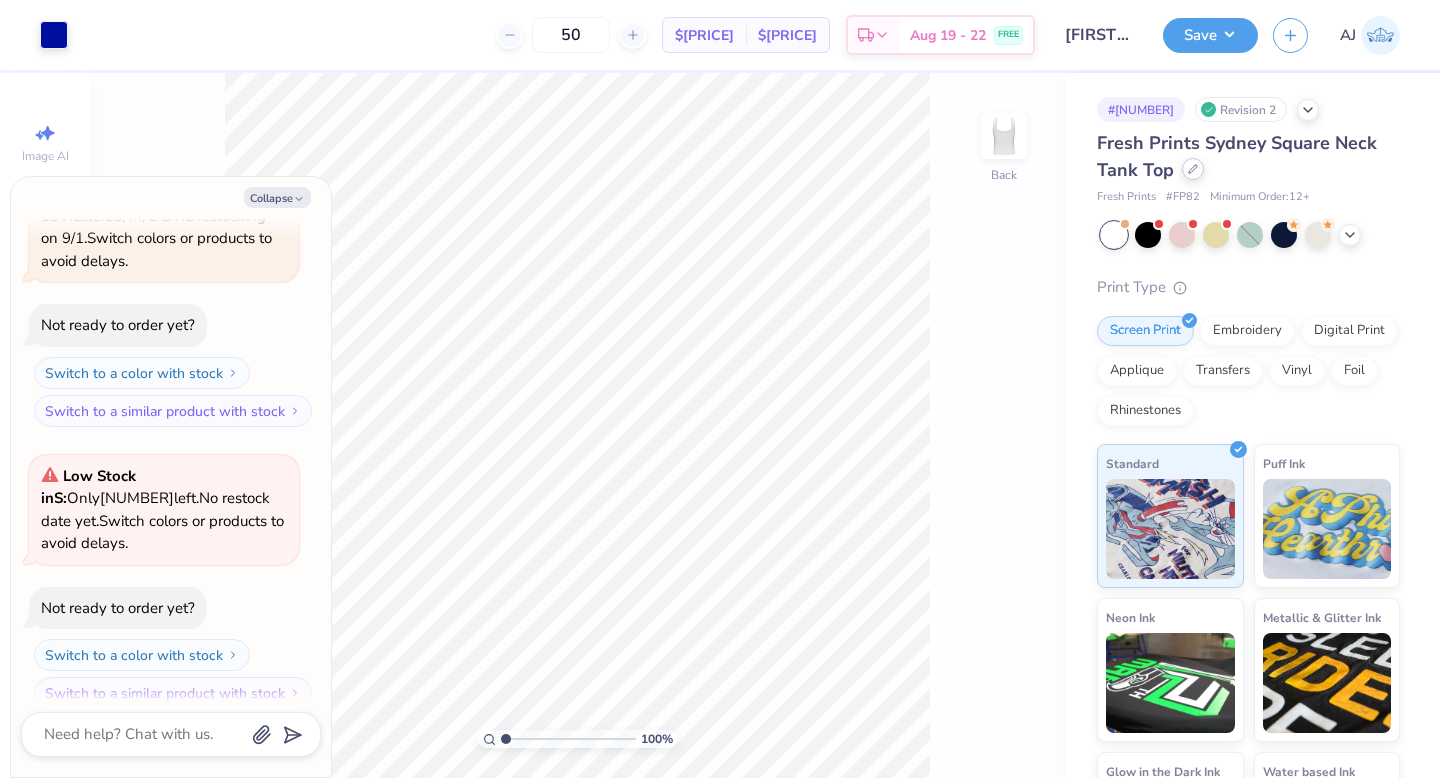 click at bounding box center [1193, 169] 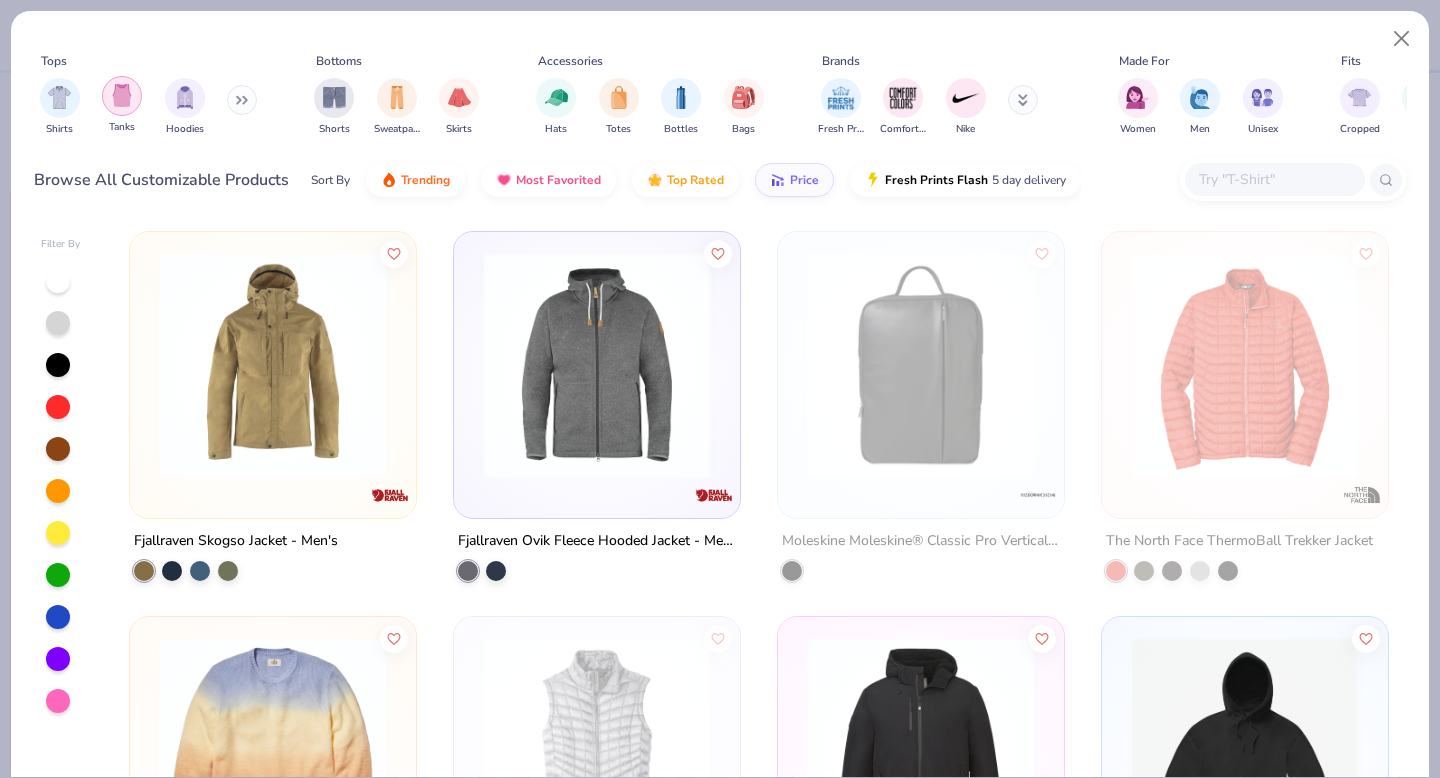 click at bounding box center [122, 96] 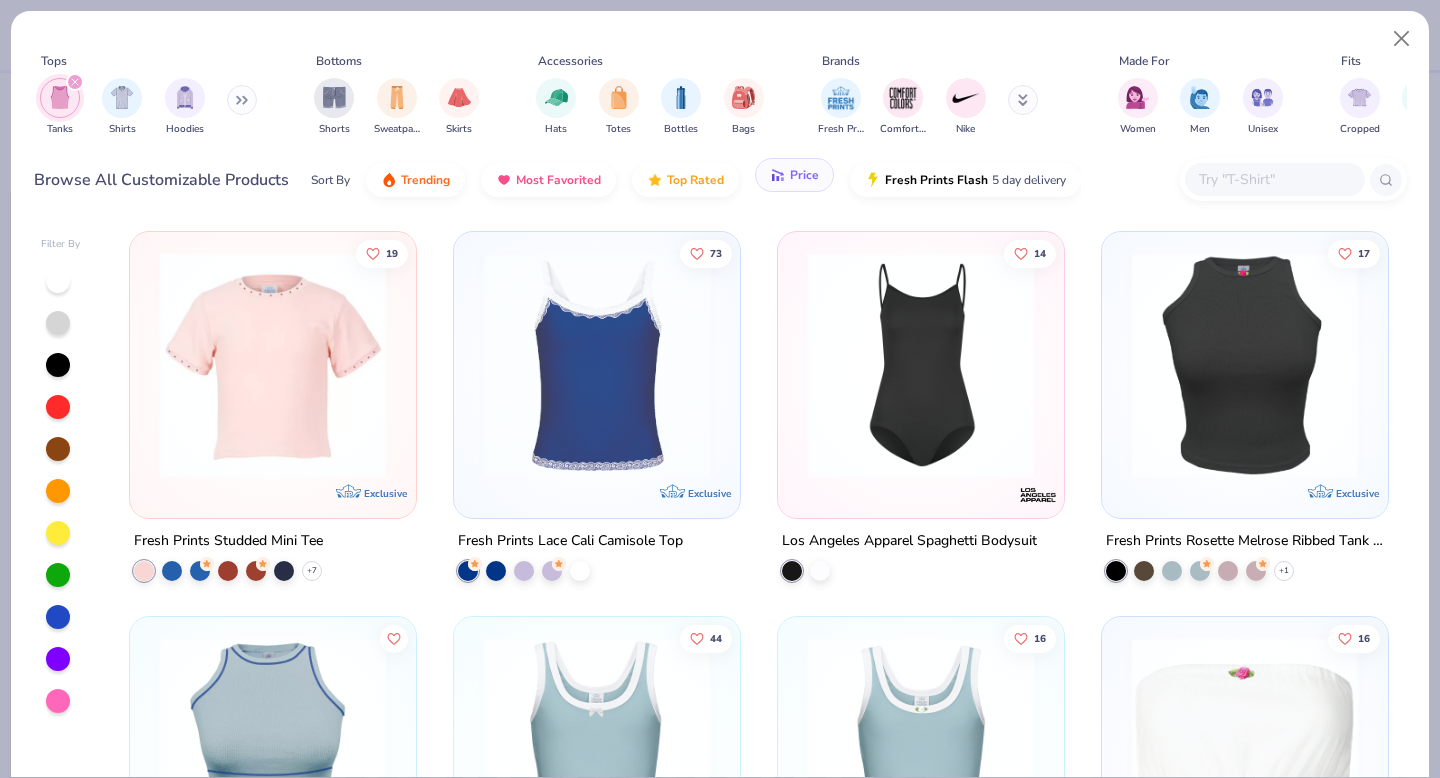 click on "Price" at bounding box center [794, 175] 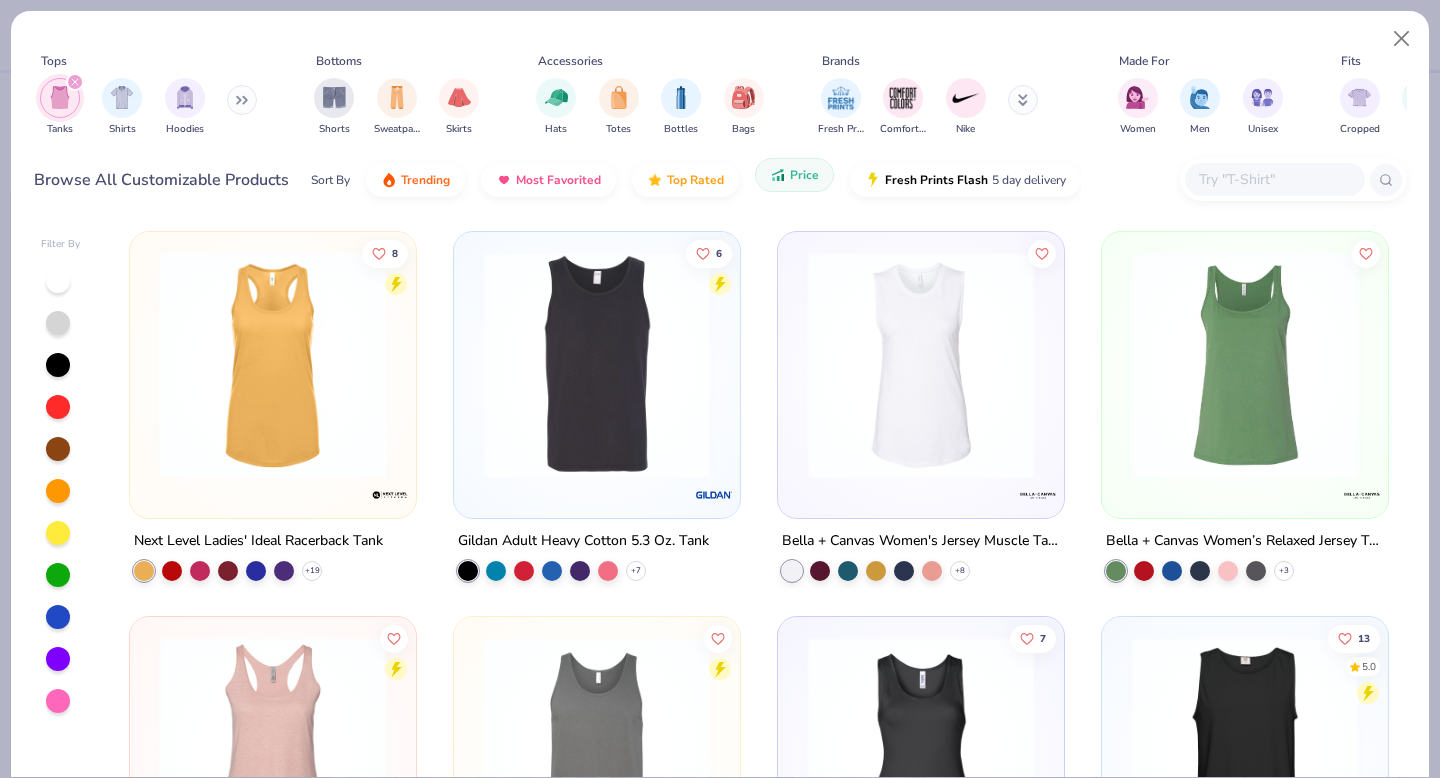 click 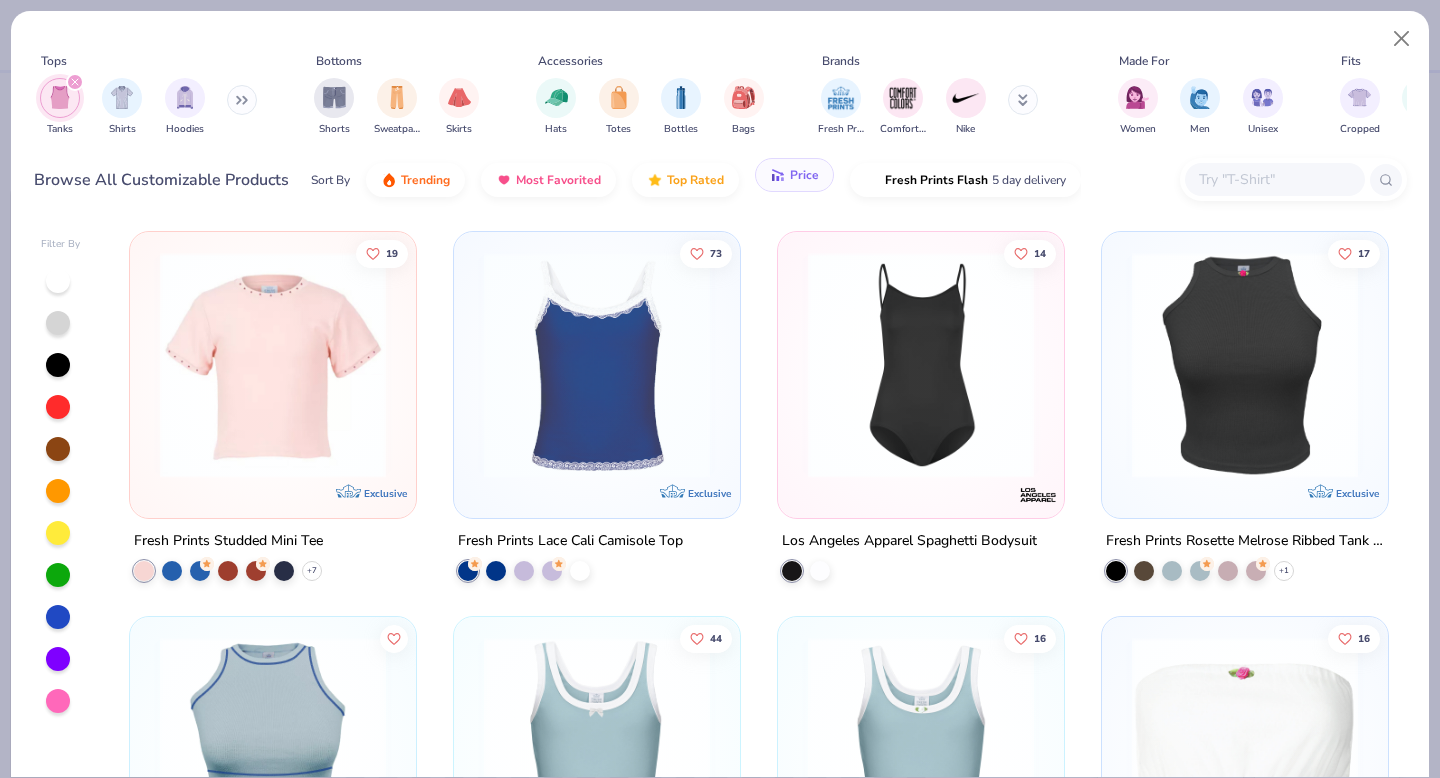 click 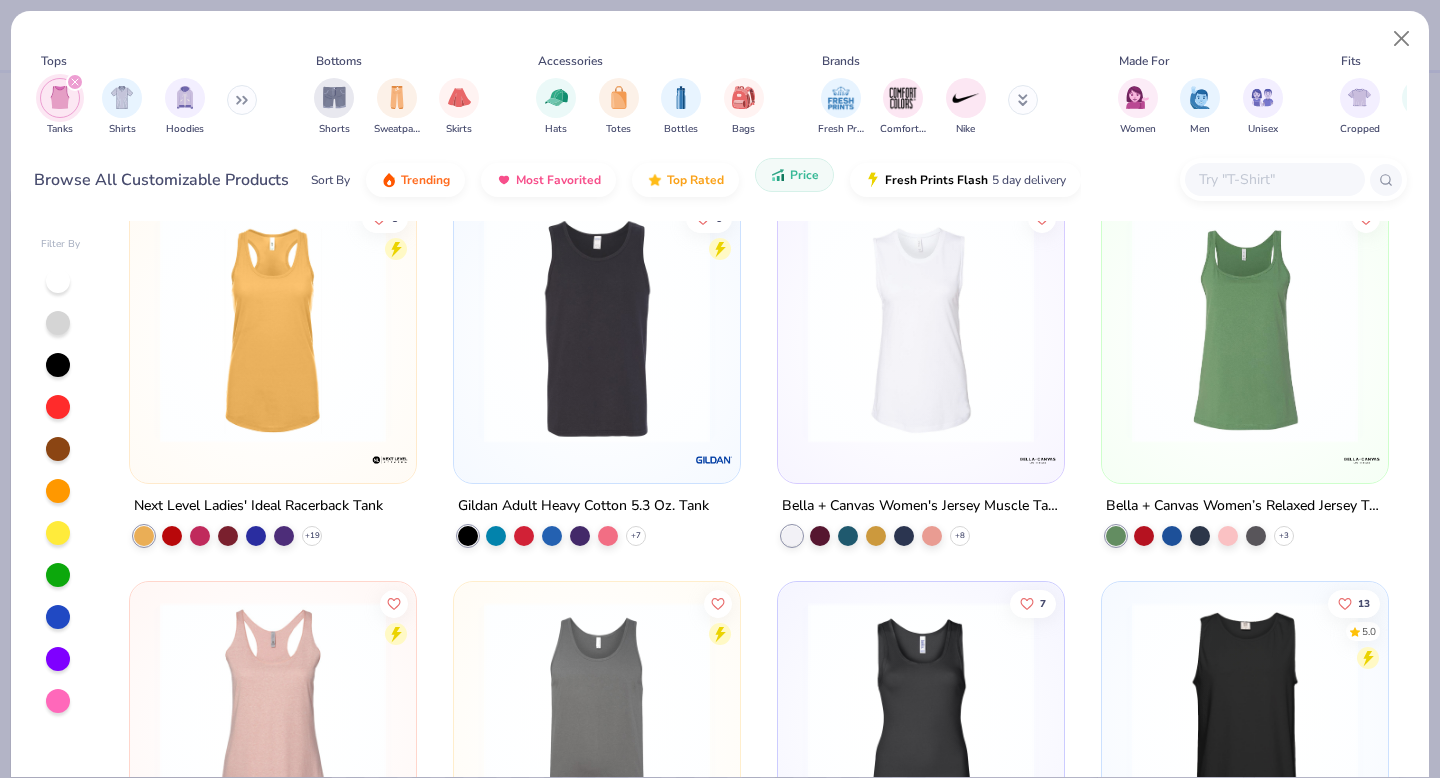 scroll, scrollTop: 0, scrollLeft: 0, axis: both 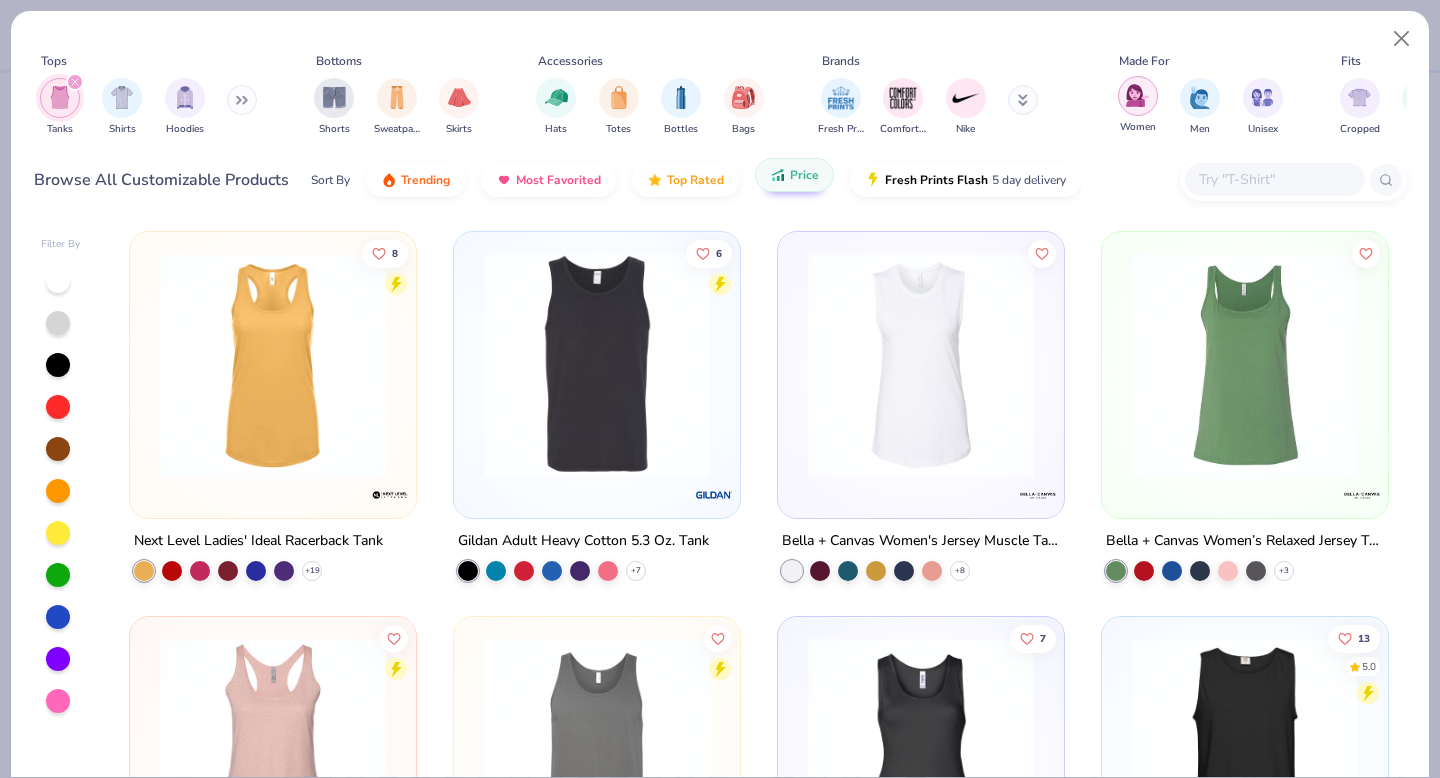 click at bounding box center (1137, 95) 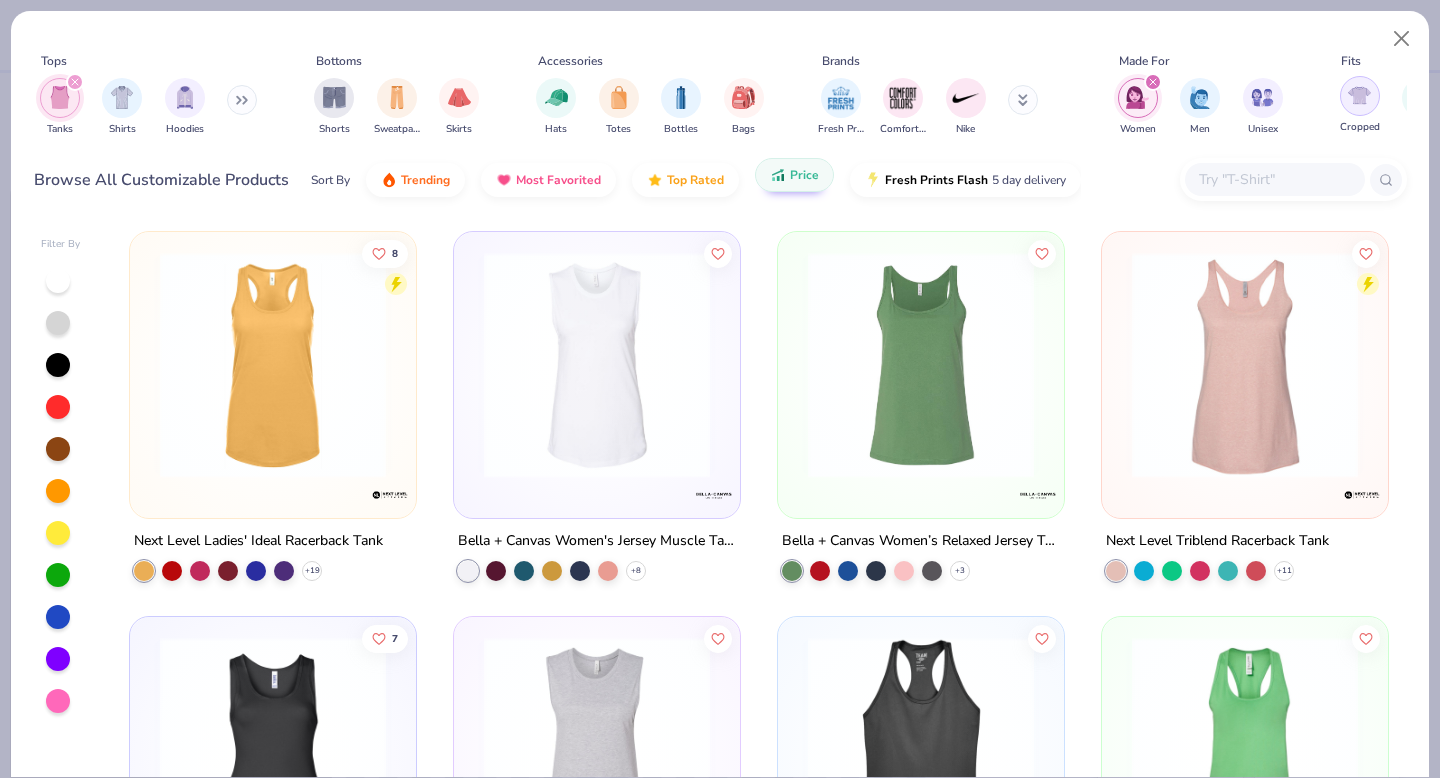 click at bounding box center [1359, 95] 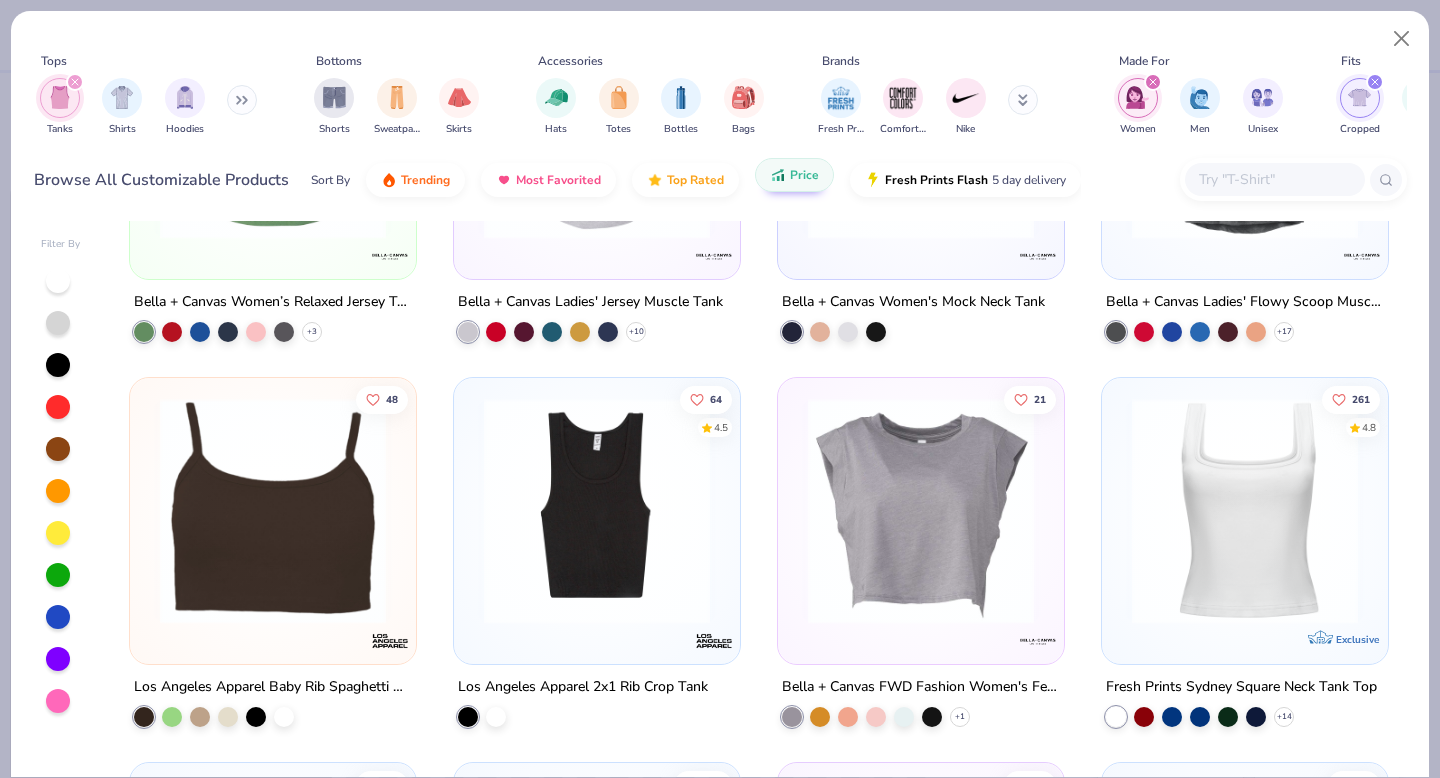 scroll, scrollTop: 245, scrollLeft: 0, axis: vertical 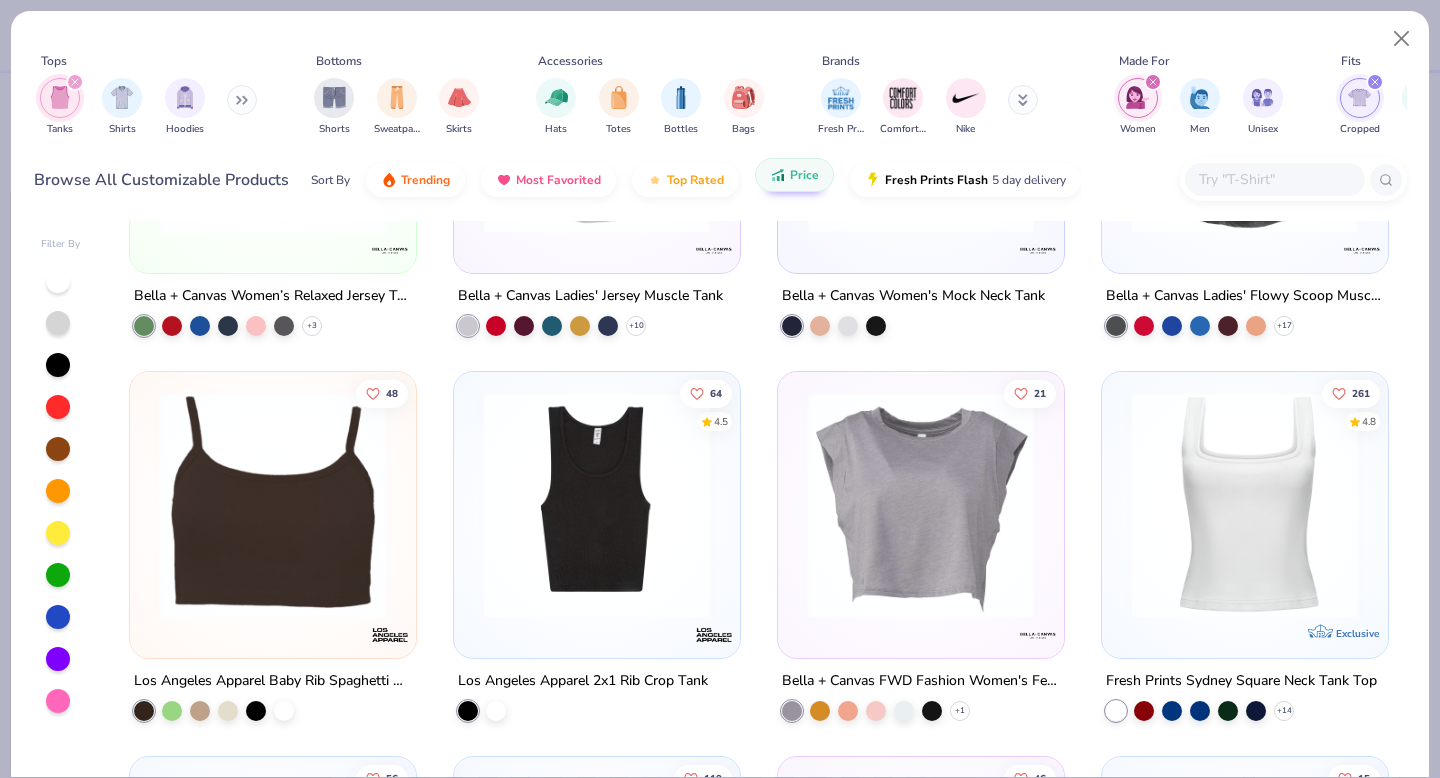 click at bounding box center (273, 505) 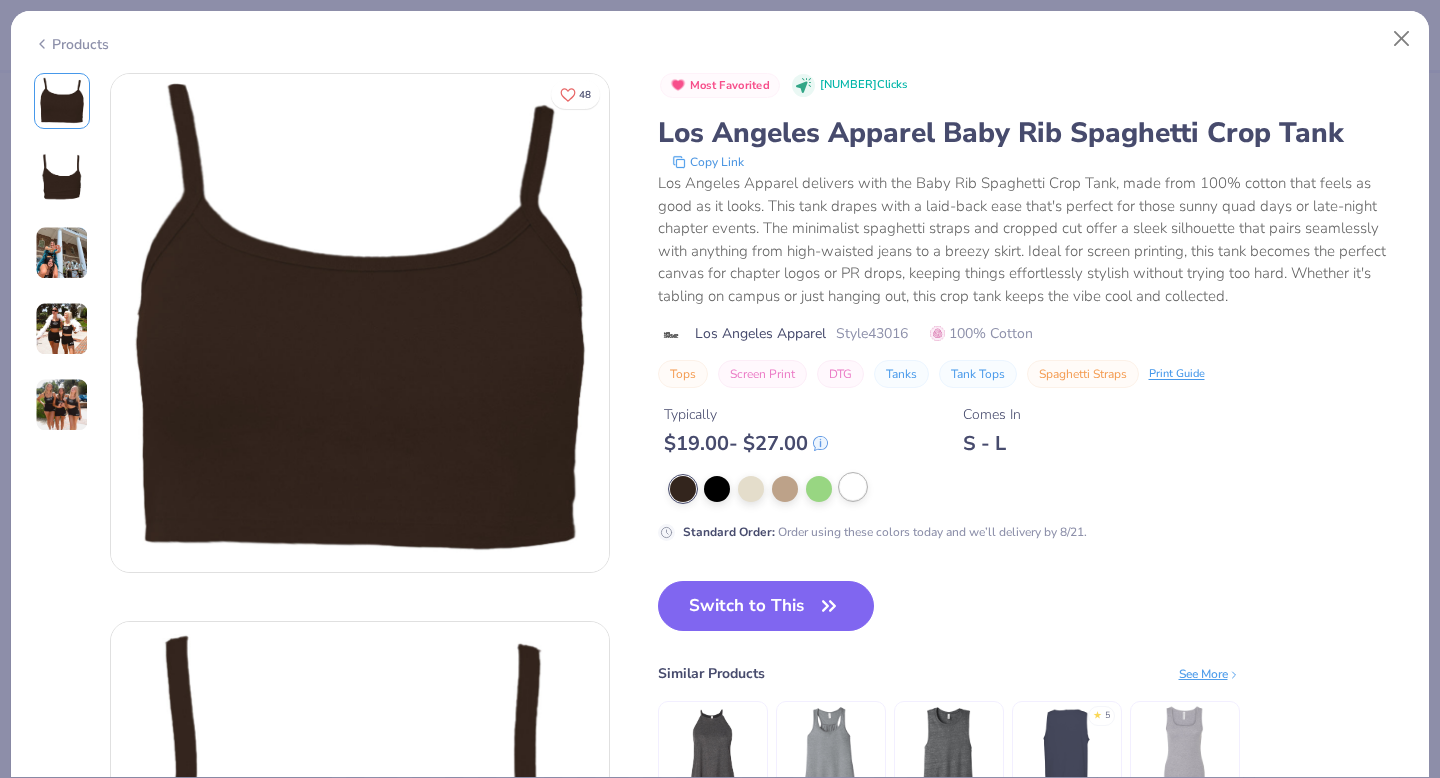 click at bounding box center [853, 487] 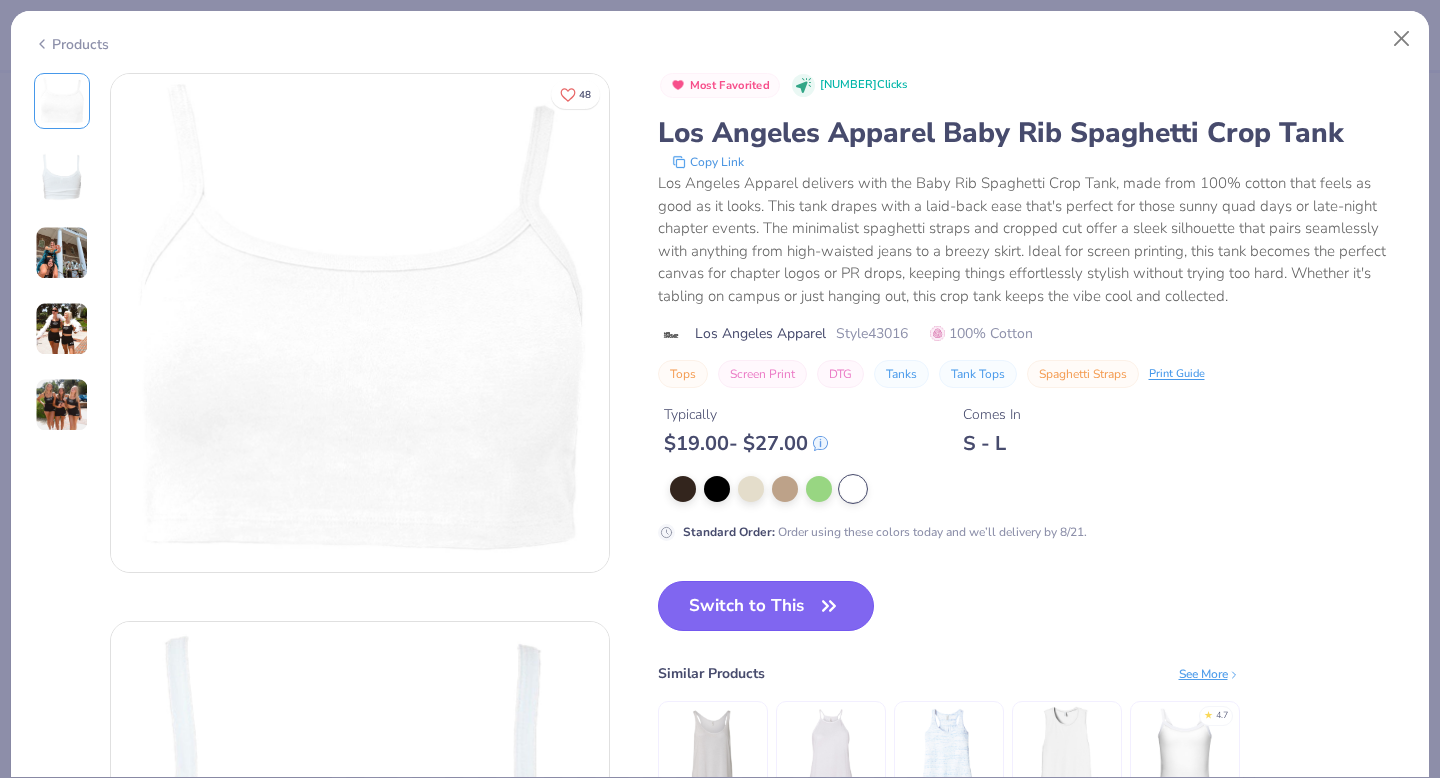 click on "Switch to This" at bounding box center (766, 606) 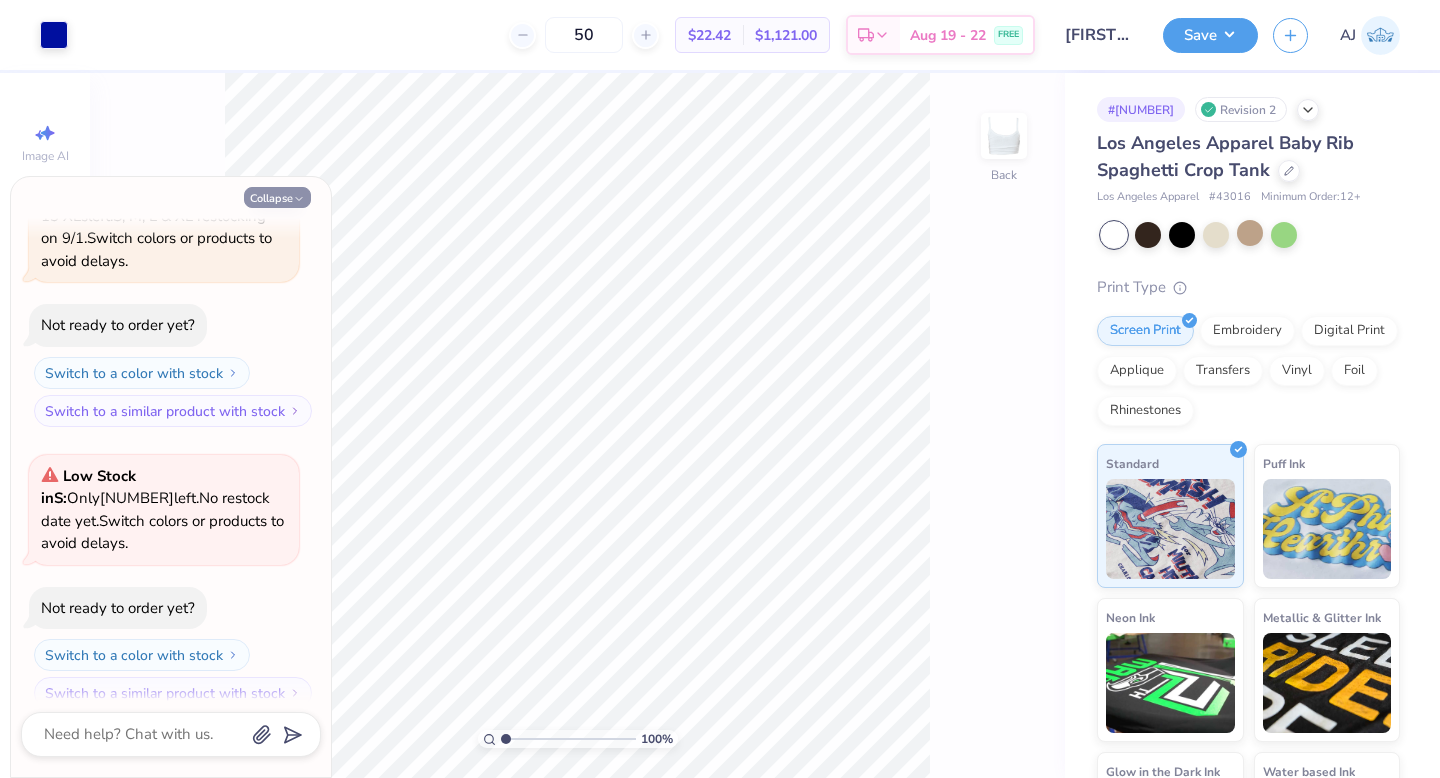 click on "Collapse" at bounding box center [277, 197] 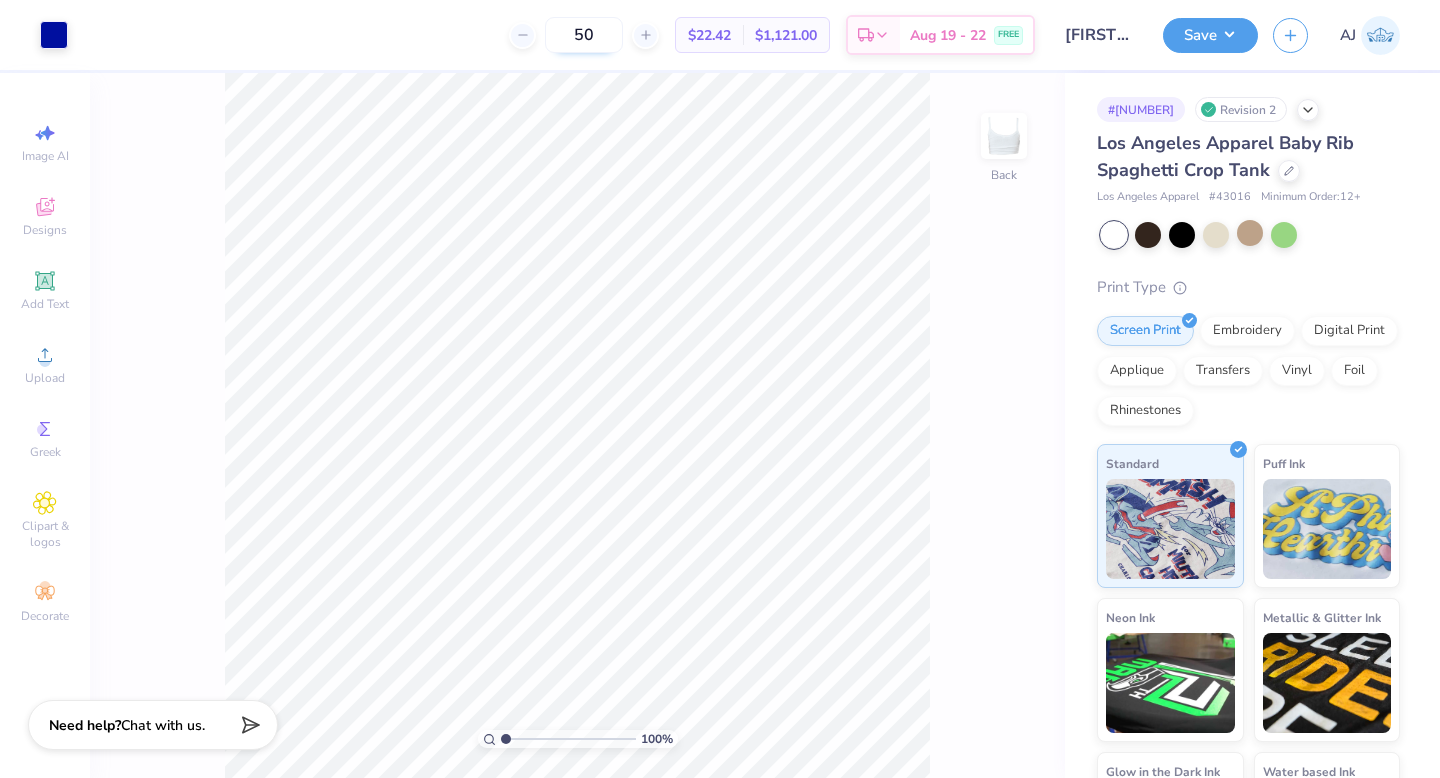 click on "50" at bounding box center (584, 35) 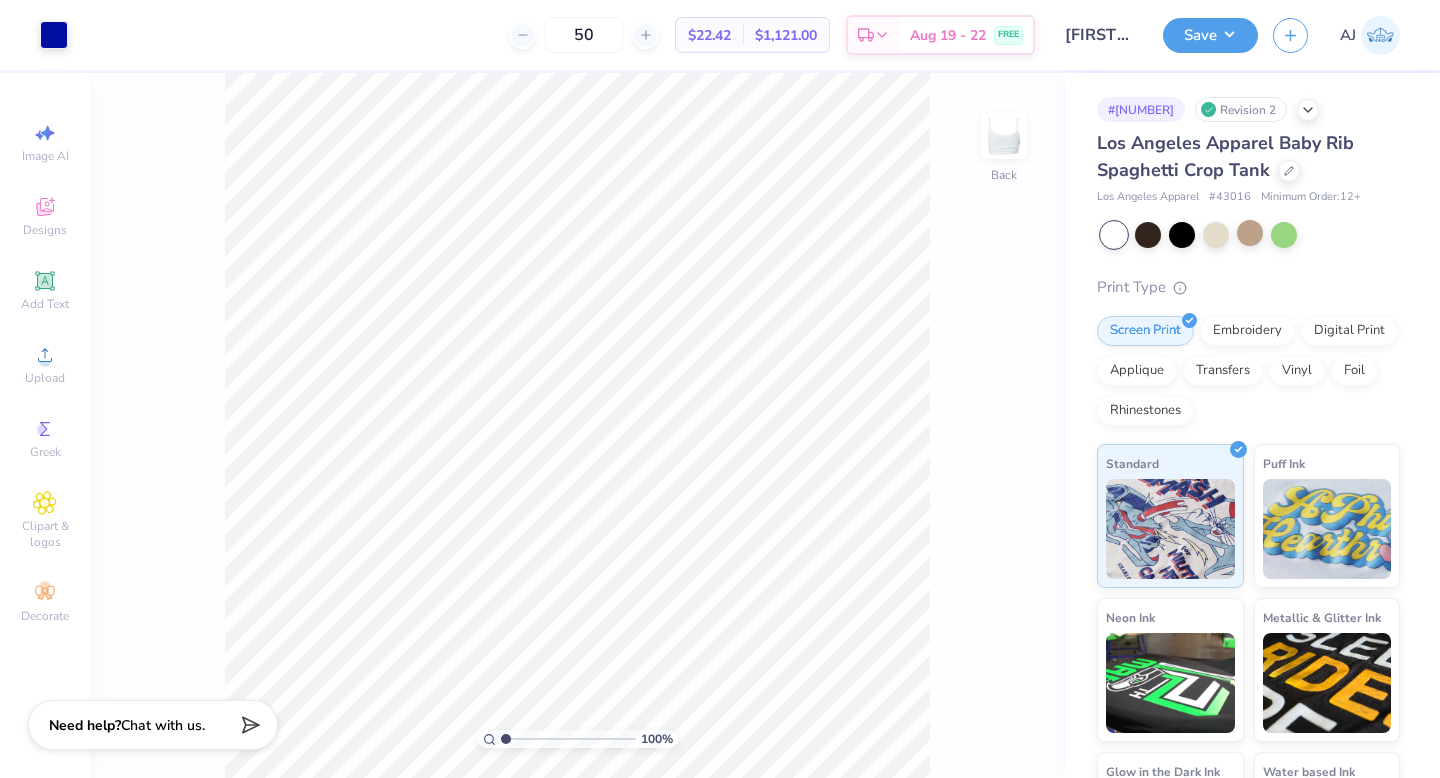 type on "5" 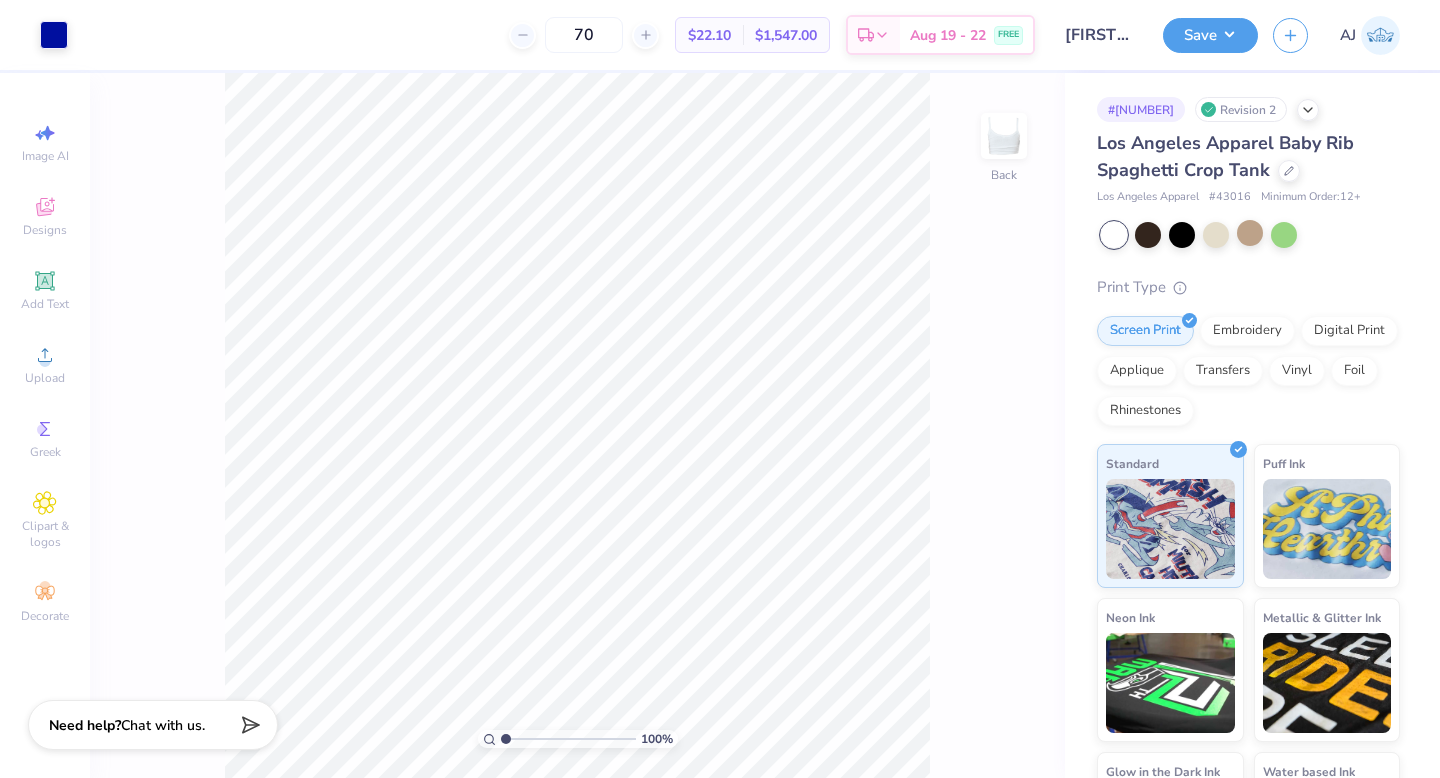 type on "70" 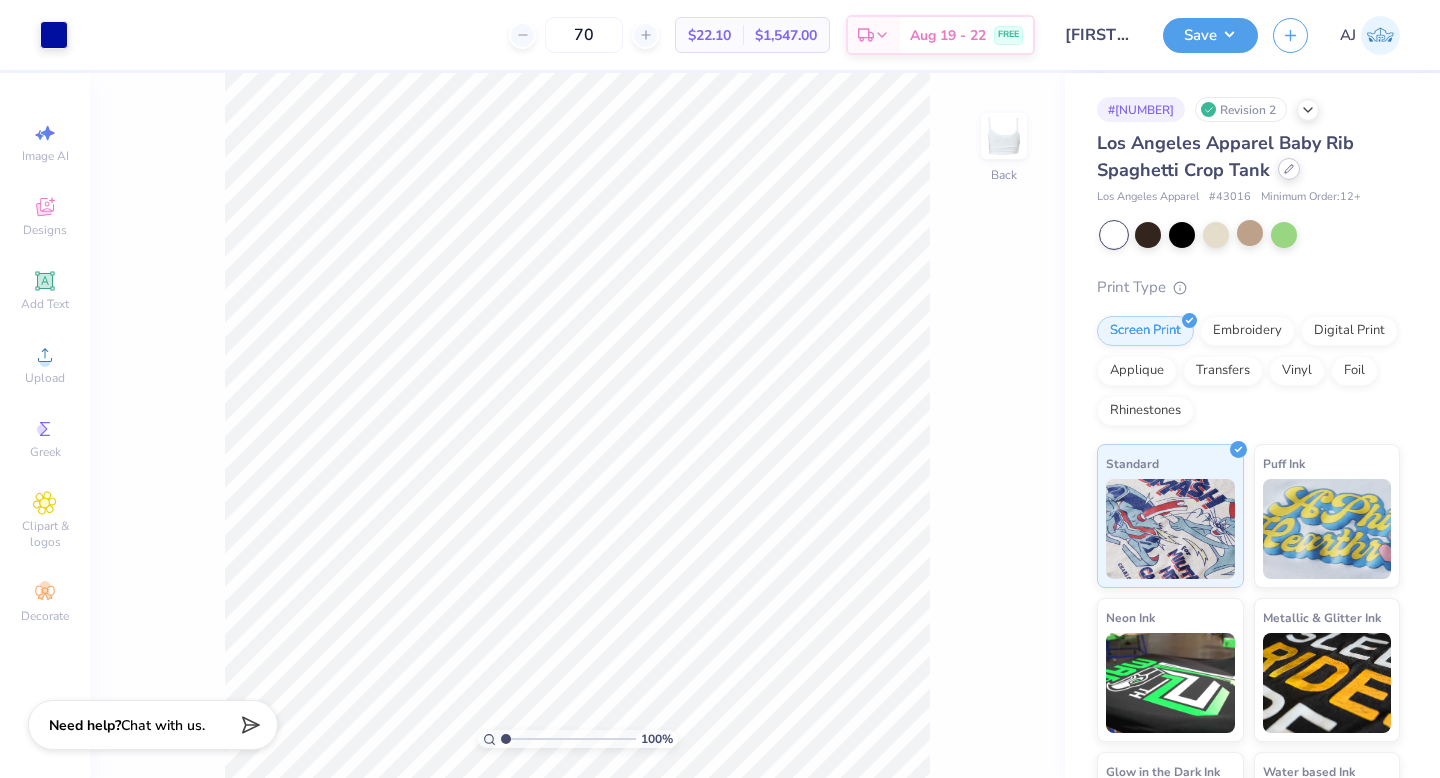 click at bounding box center [1289, 169] 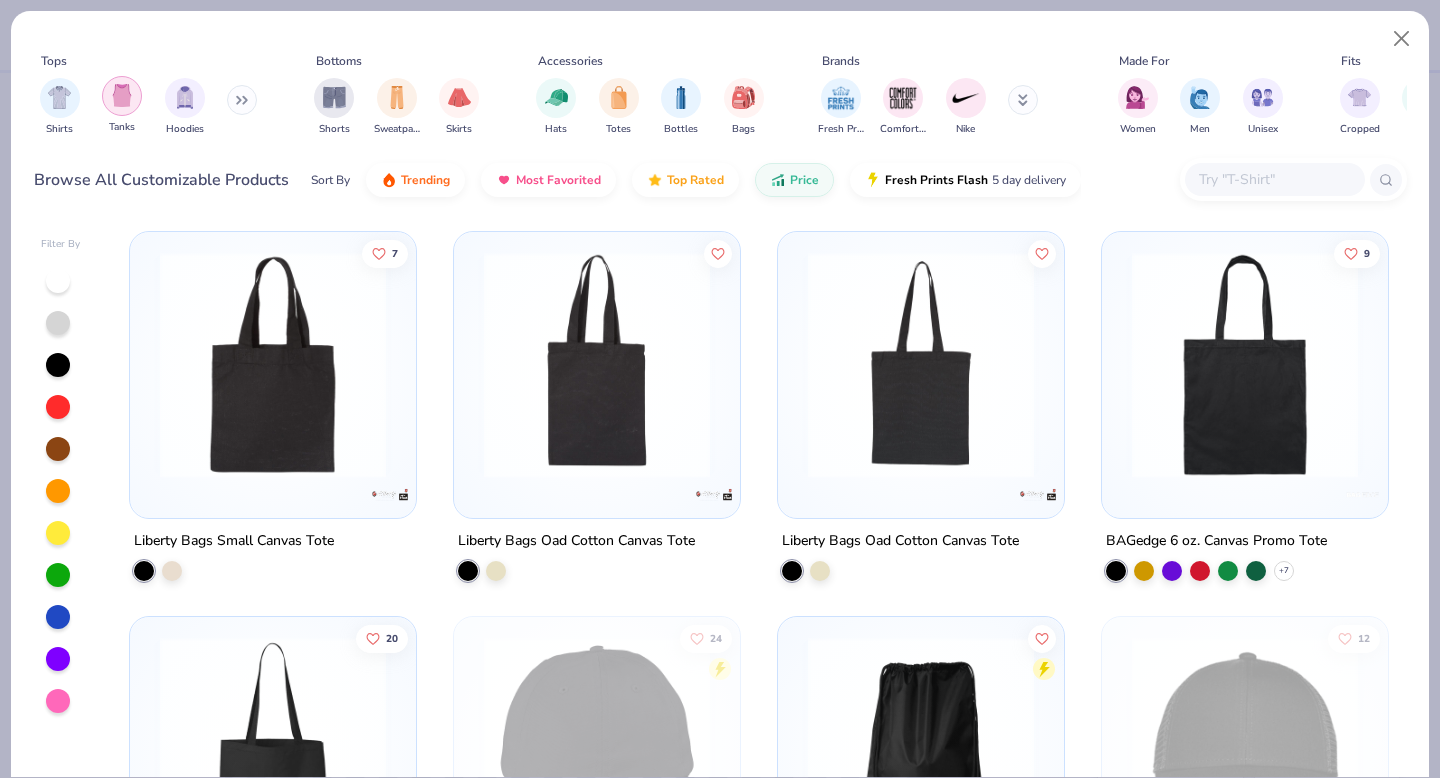 click at bounding box center [122, 95] 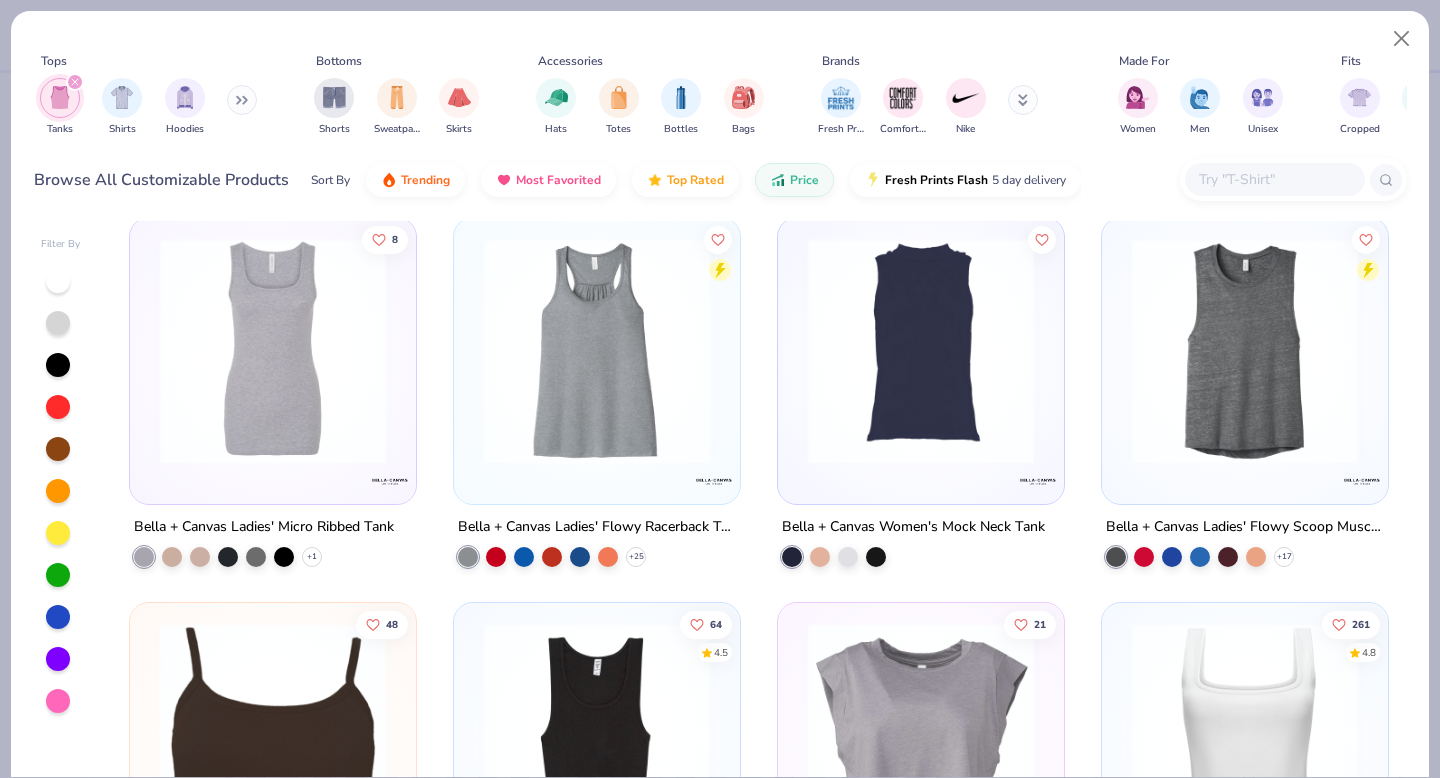 scroll, scrollTop: 1555, scrollLeft: 0, axis: vertical 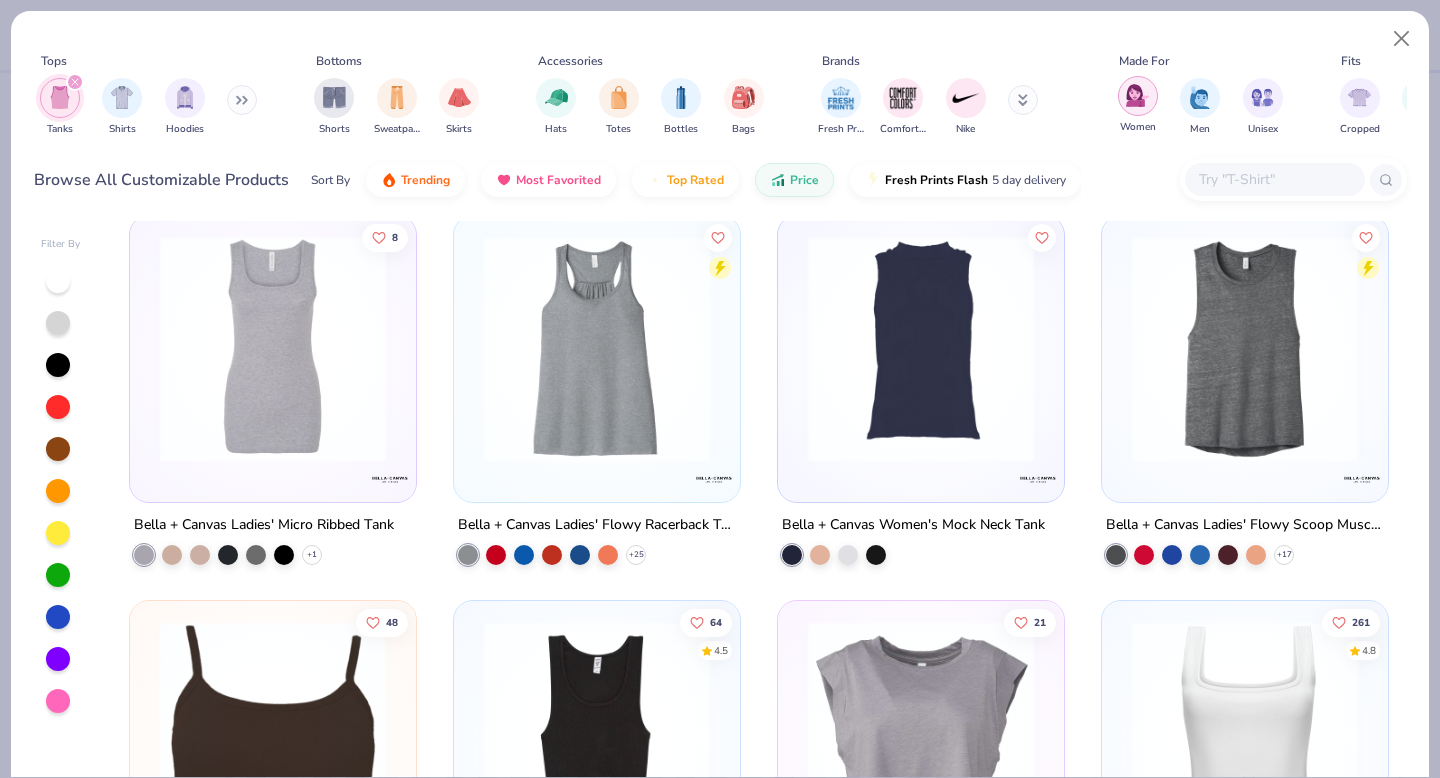 click at bounding box center [1138, 96] 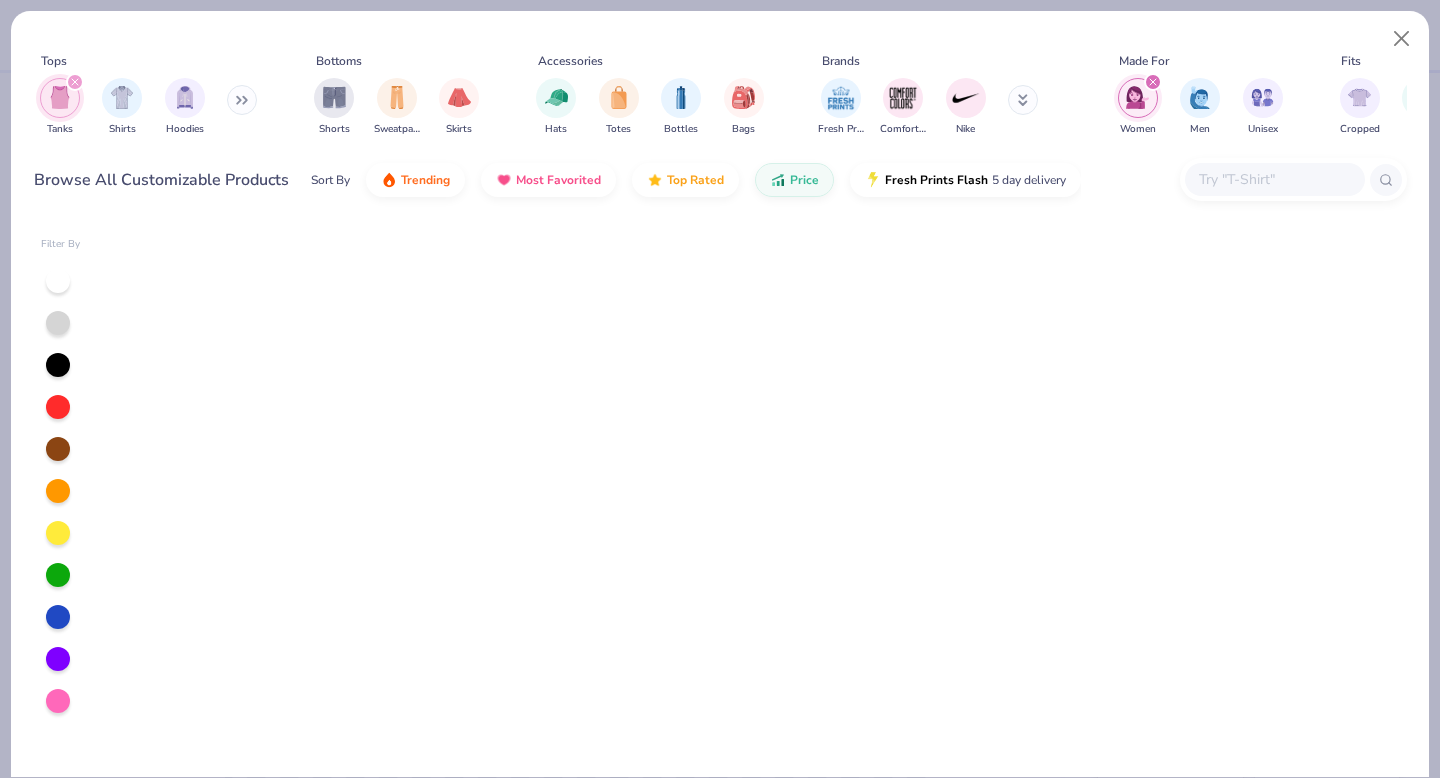 scroll, scrollTop: 0, scrollLeft: 0, axis: both 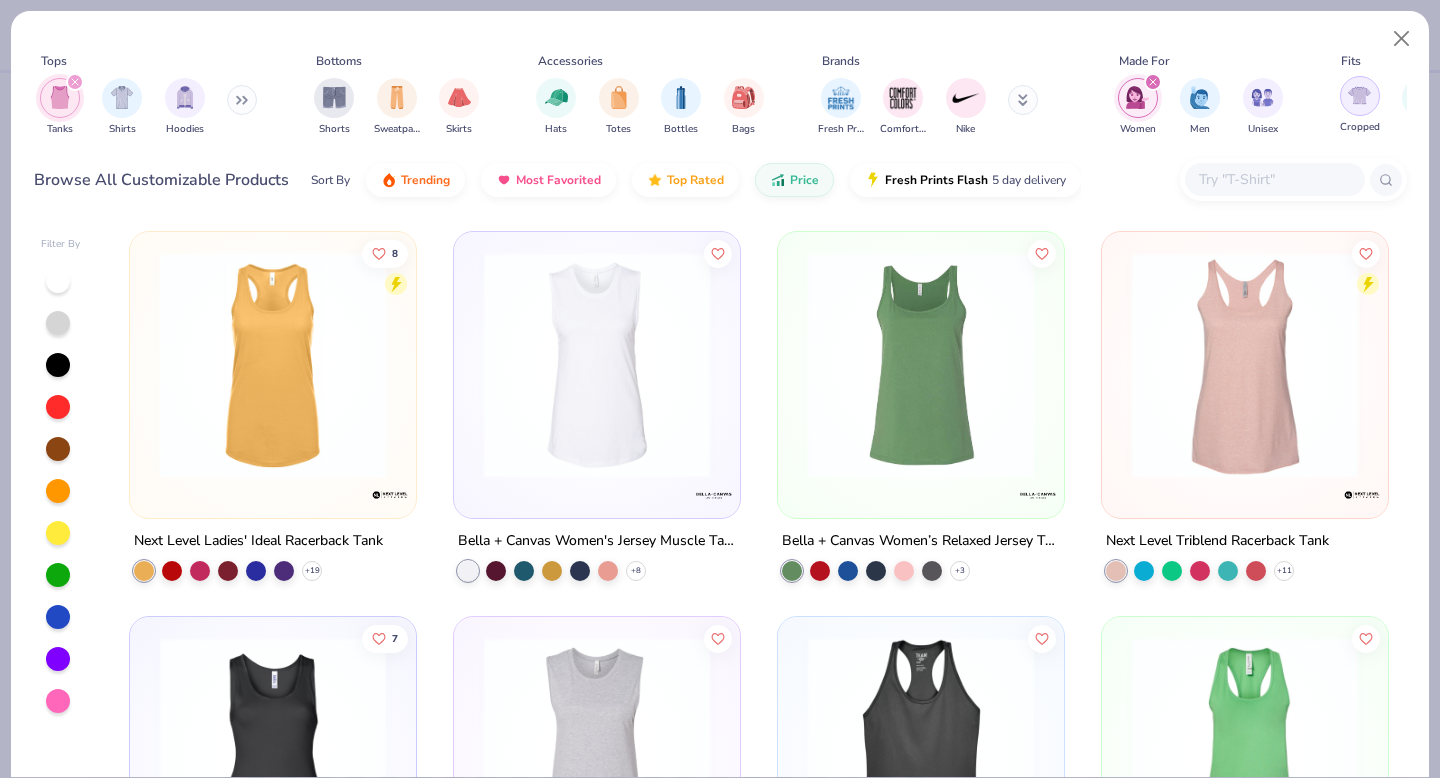 click at bounding box center [1359, 95] 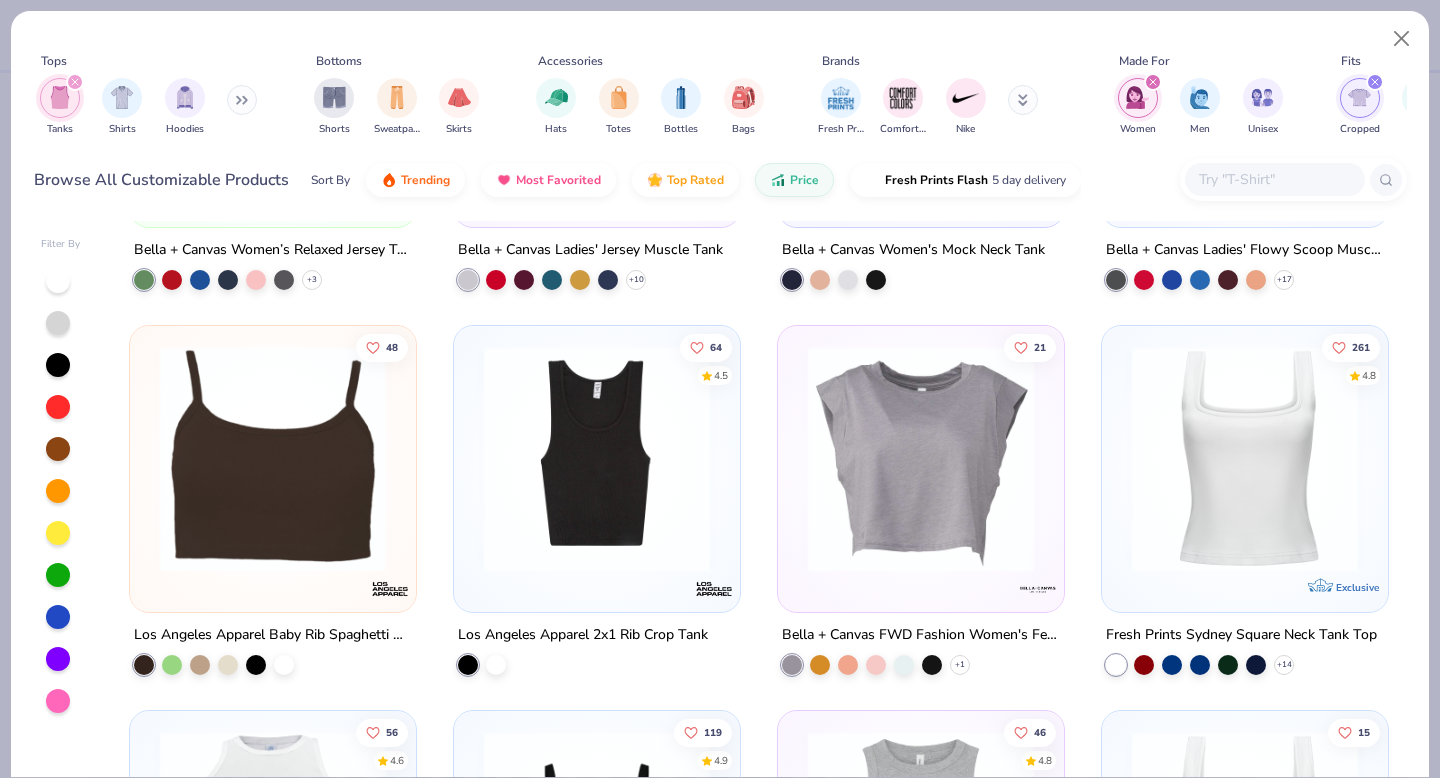 scroll, scrollTop: 301, scrollLeft: 0, axis: vertical 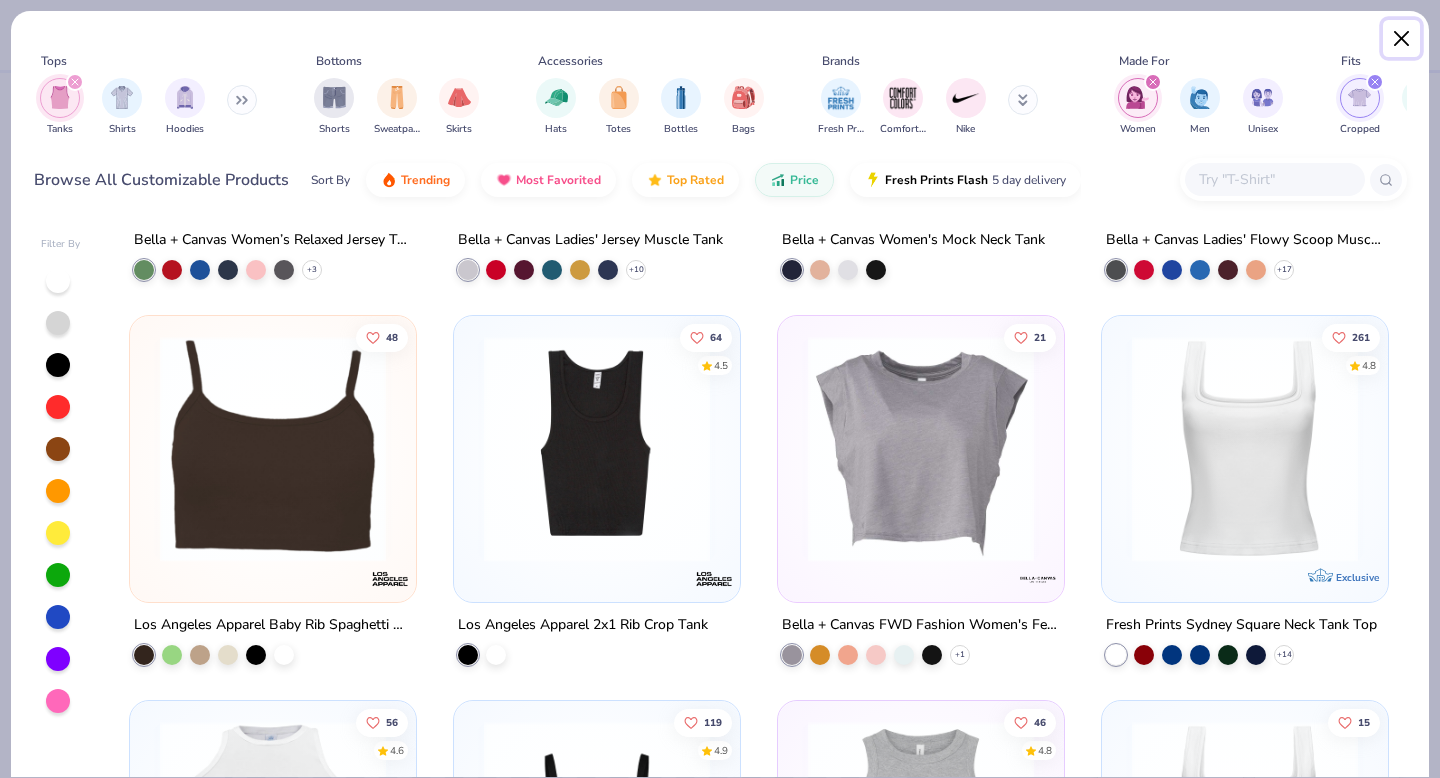 click at bounding box center (1402, 39) 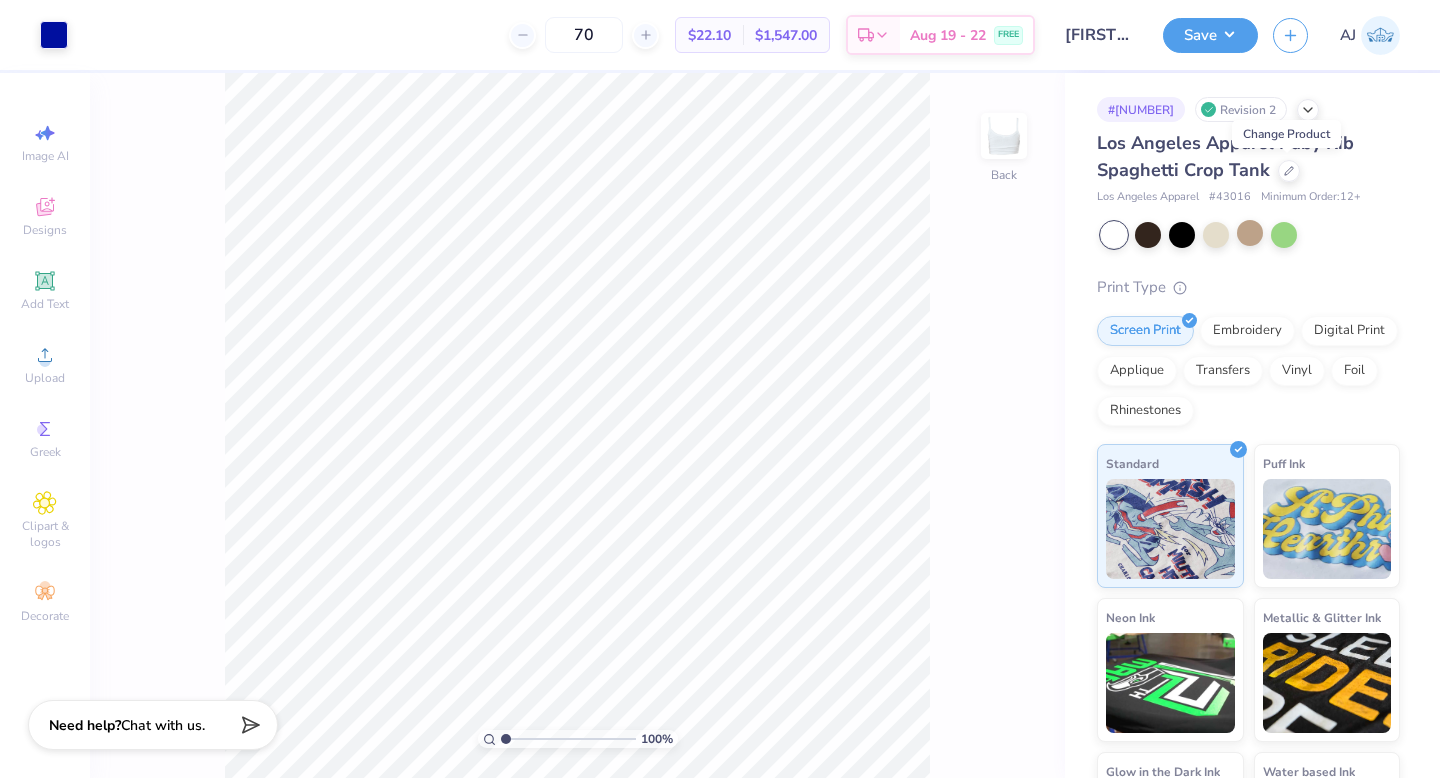 click on "100  % Back" at bounding box center (577, 425) 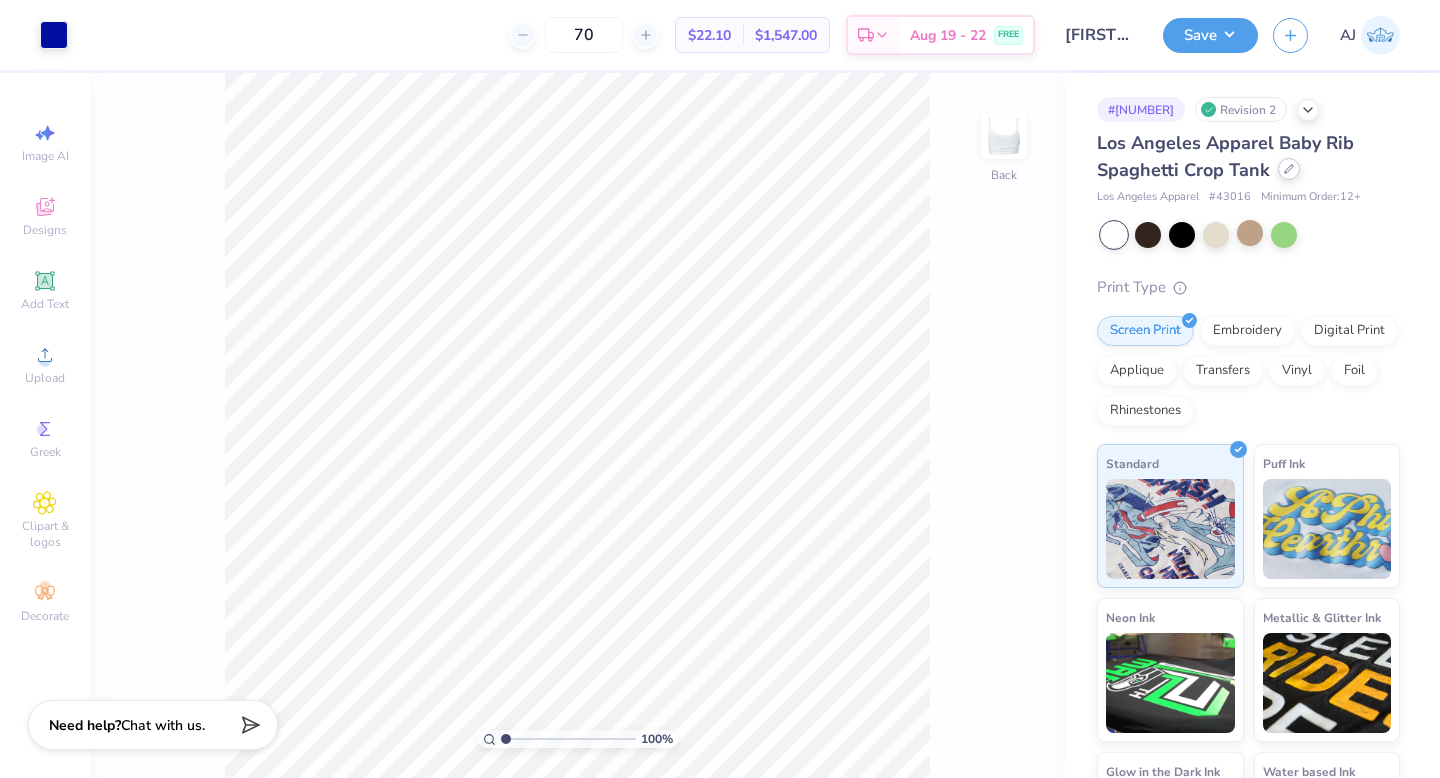 click at bounding box center [1289, 169] 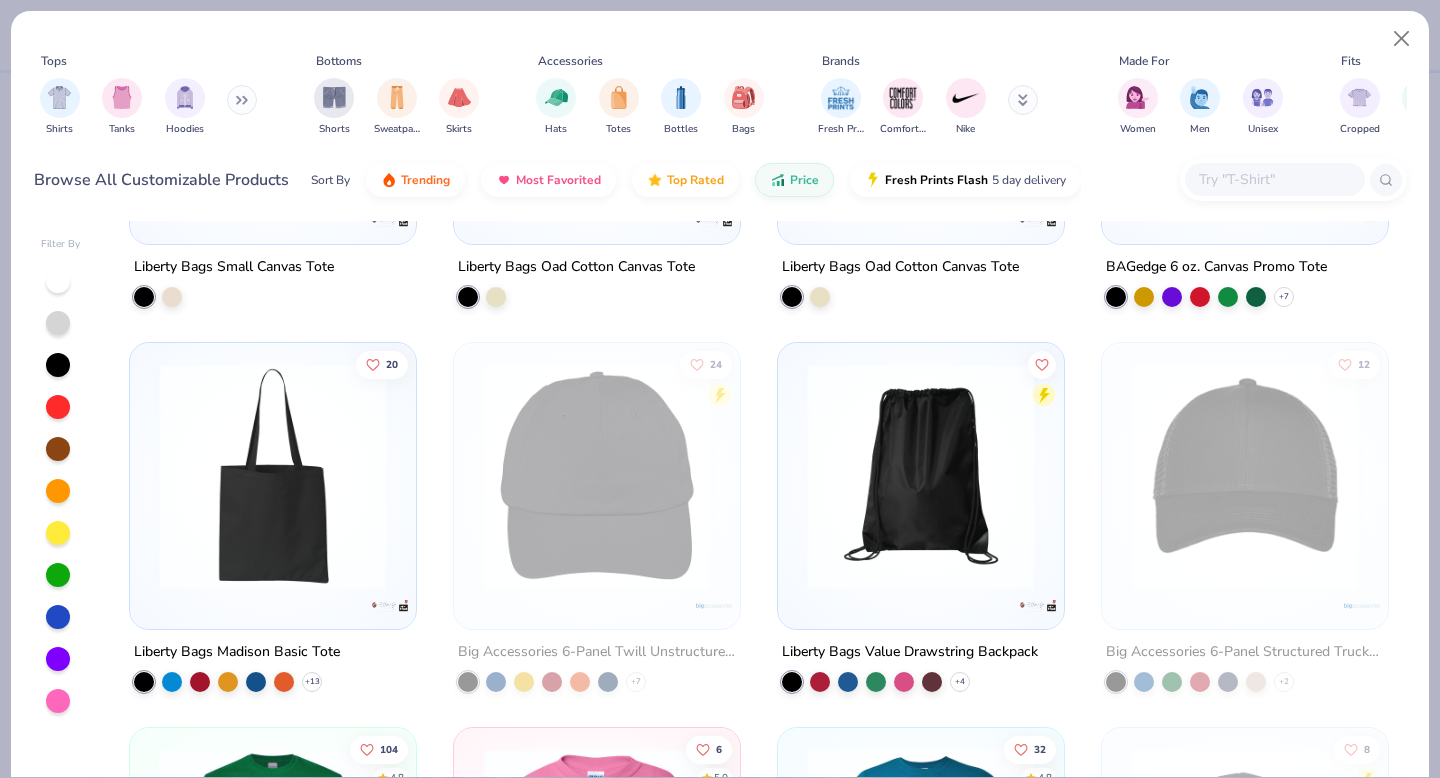 scroll, scrollTop: 0, scrollLeft: 0, axis: both 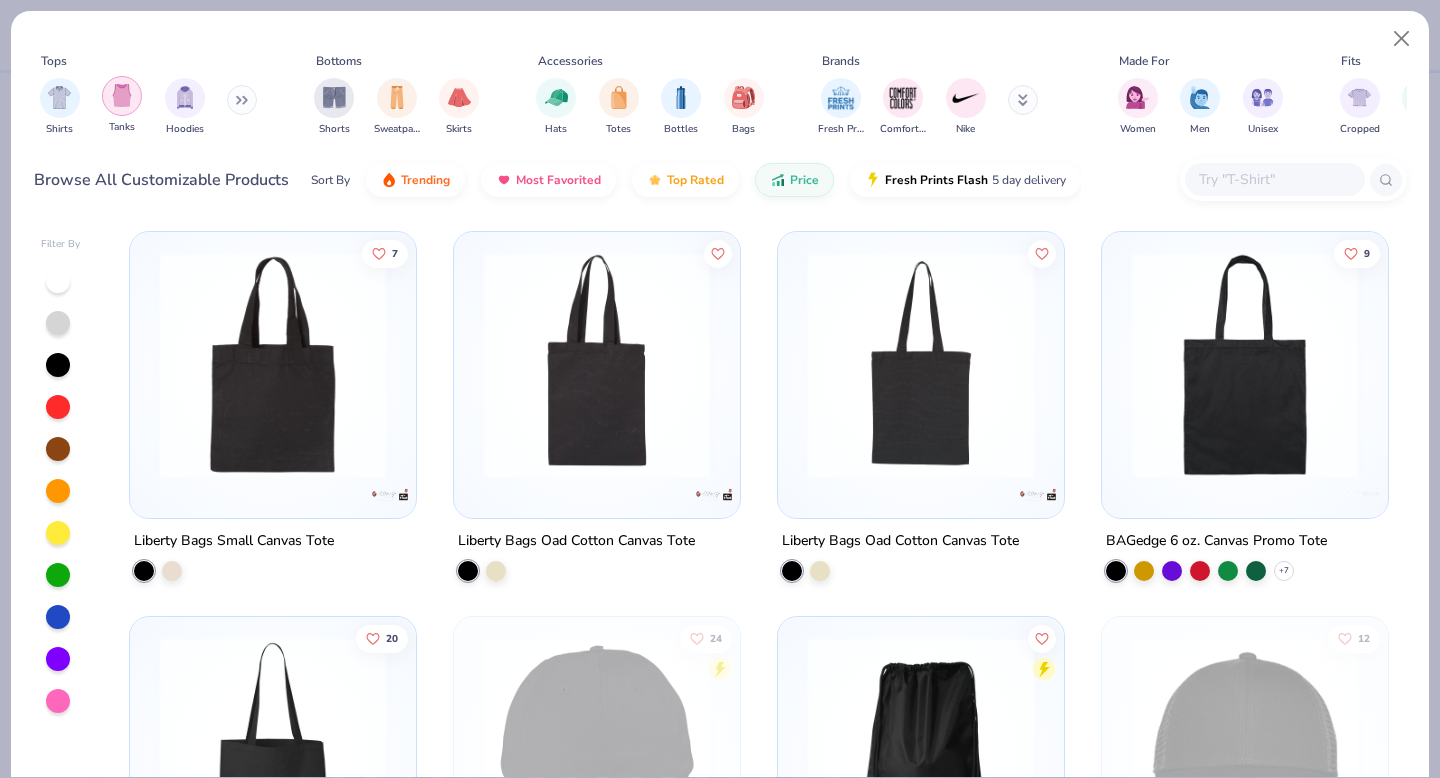 click at bounding box center (122, 95) 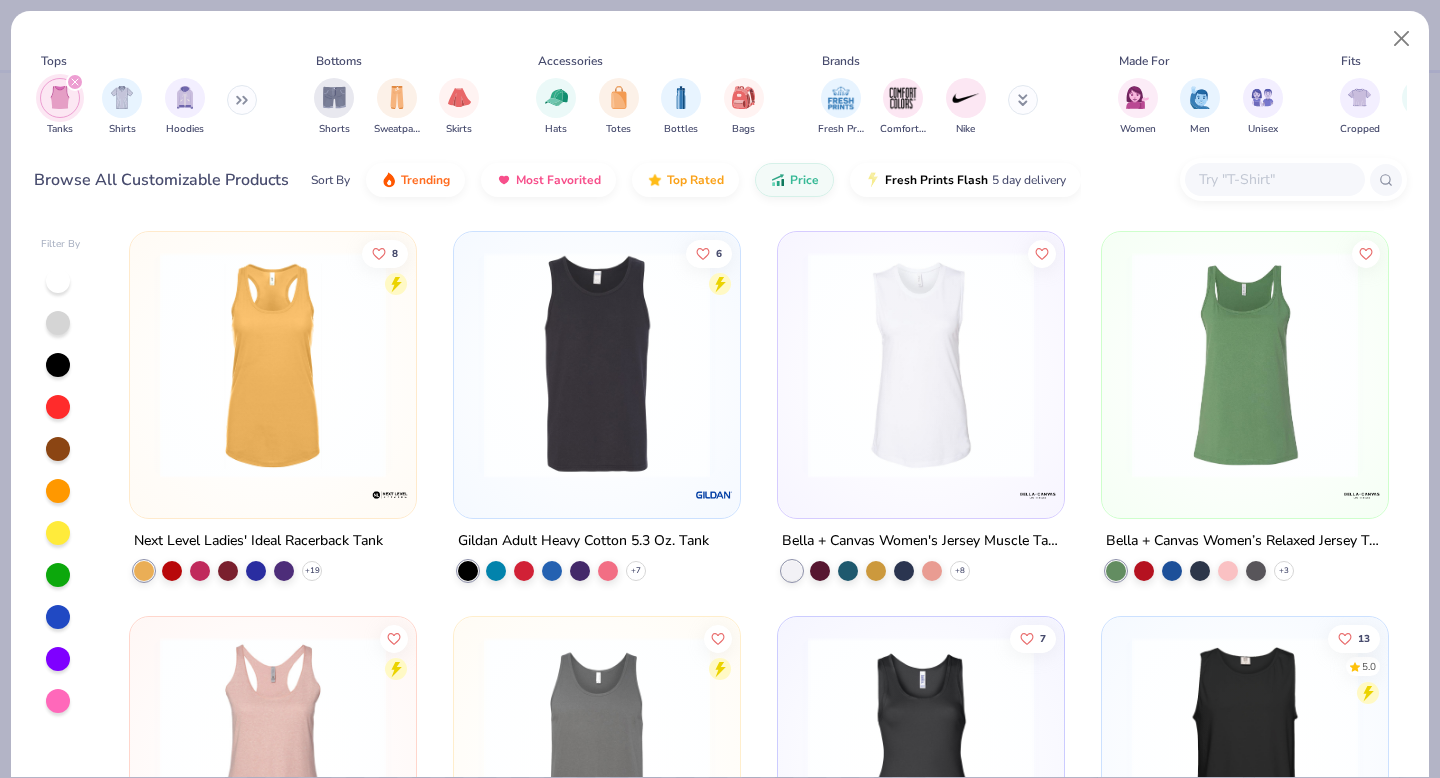 click on "Women Men Unisex" at bounding box center [1200, 107] 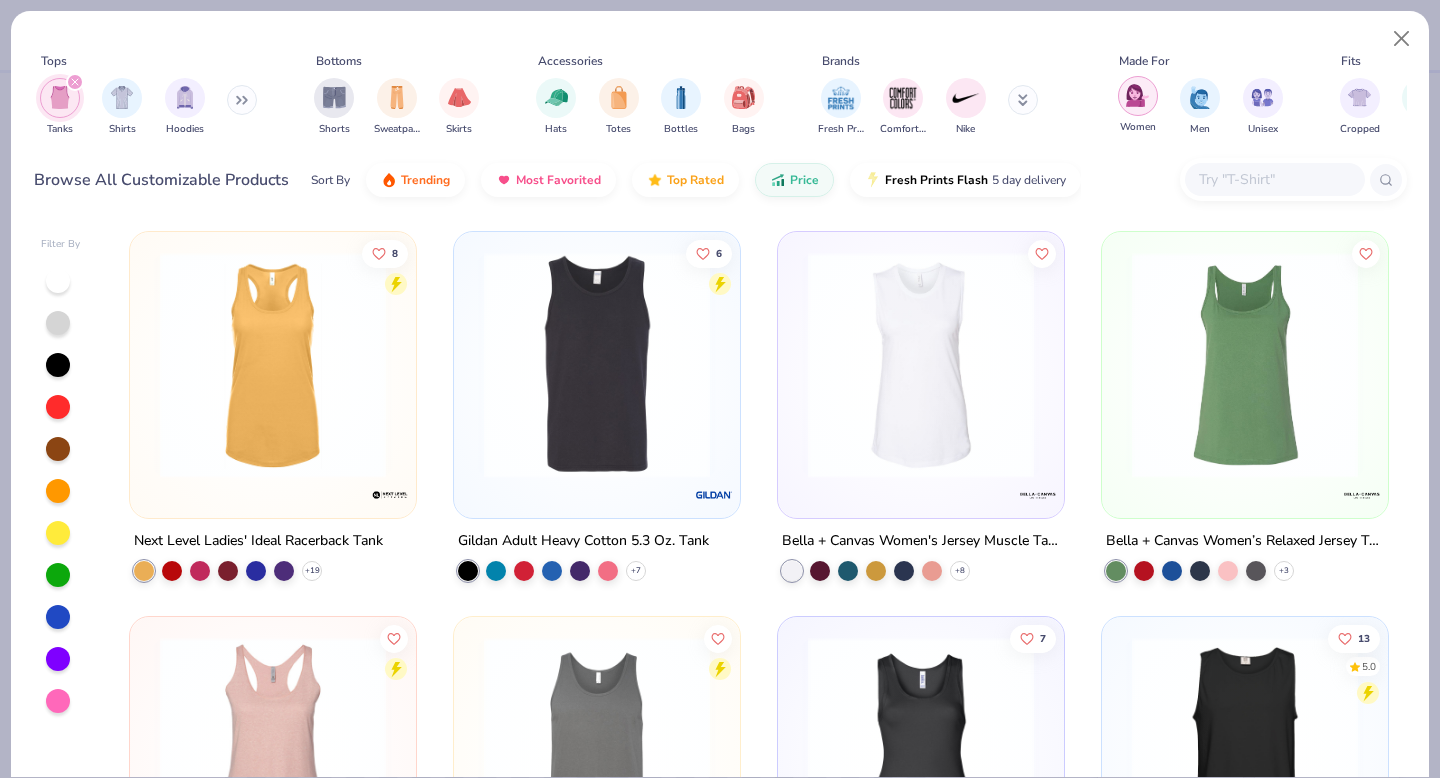 click at bounding box center [1138, 96] 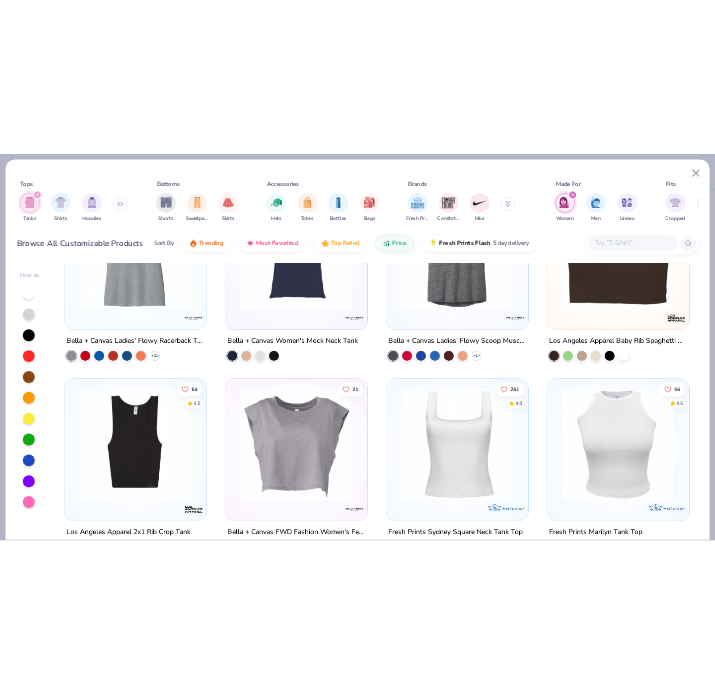 scroll, scrollTop: 1402, scrollLeft: 0, axis: vertical 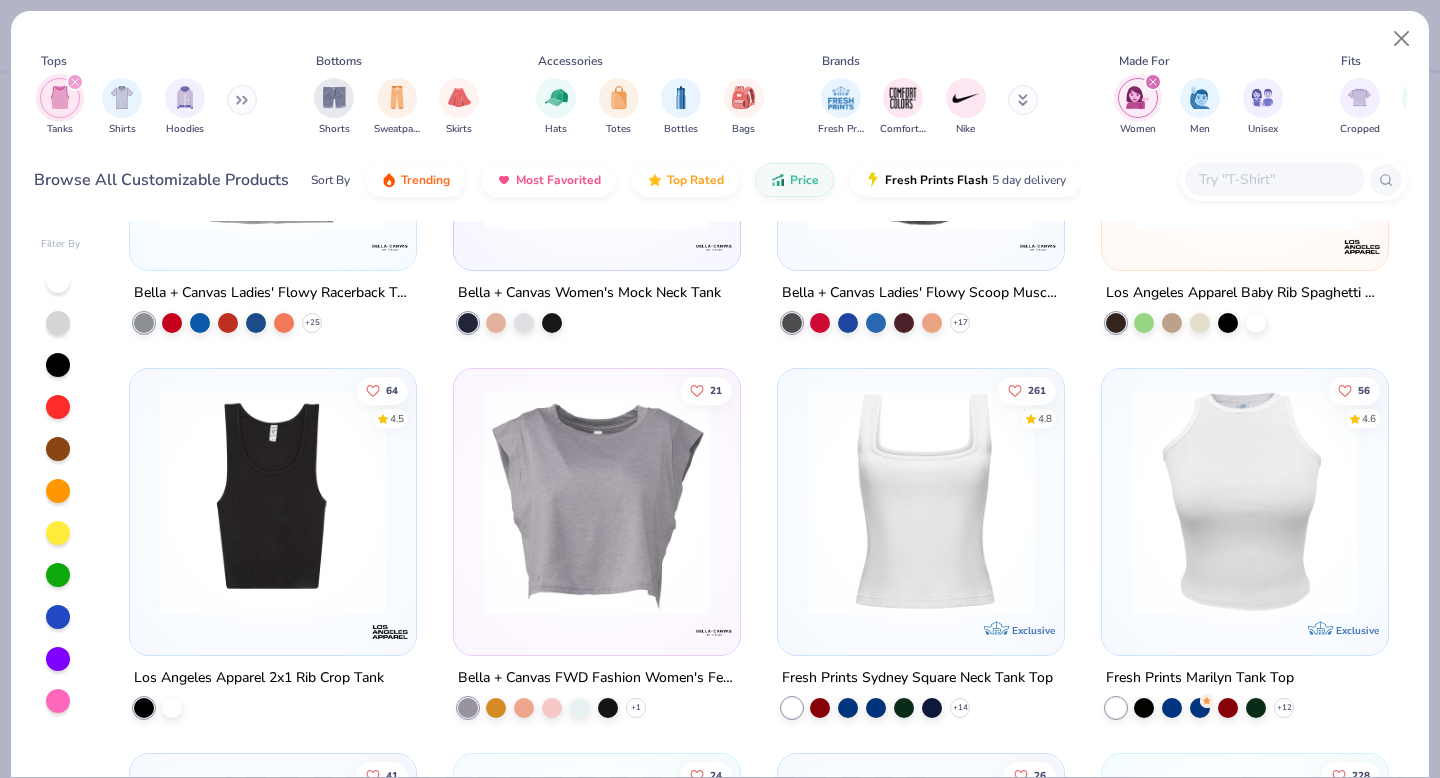 click at bounding box center [921, 502] 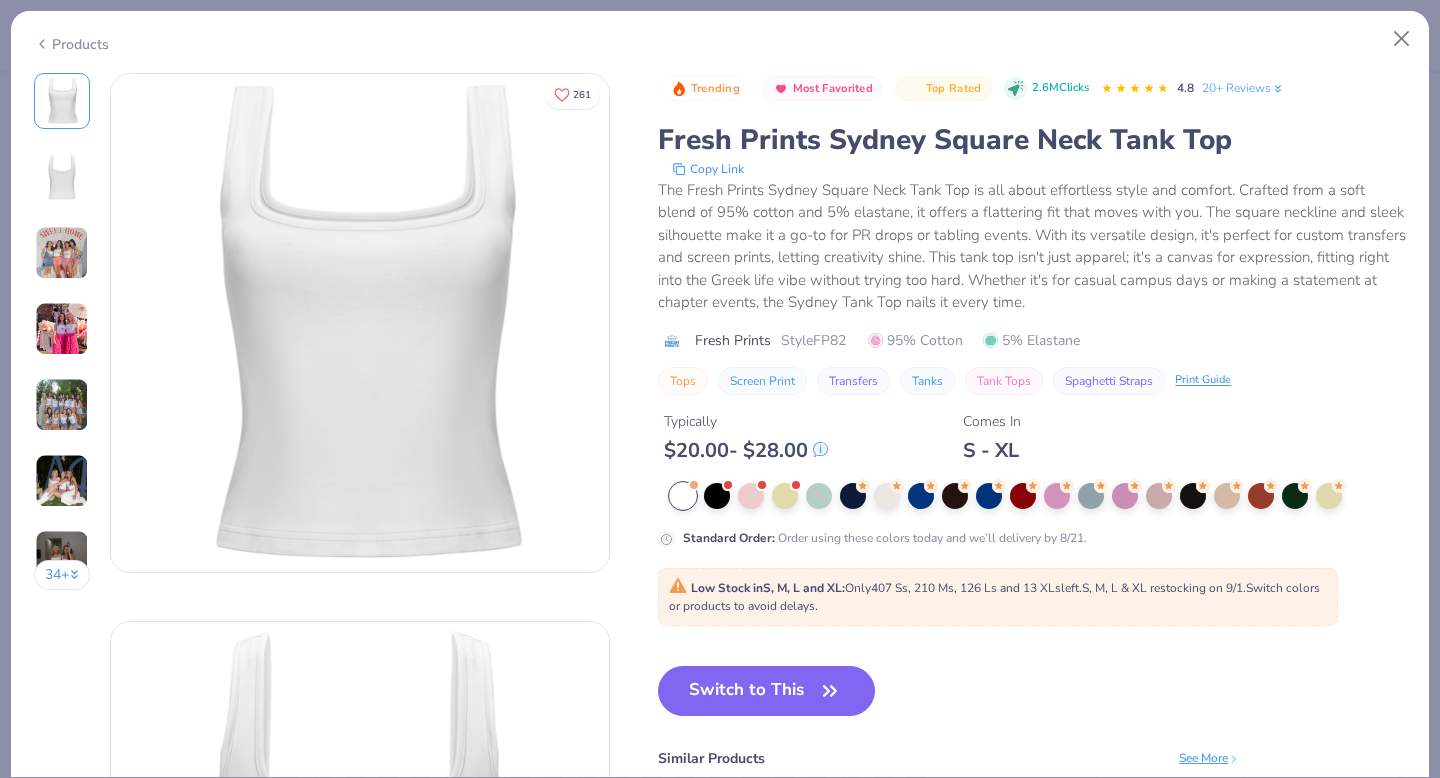 click on "Style  FP82" at bounding box center [813, 340] 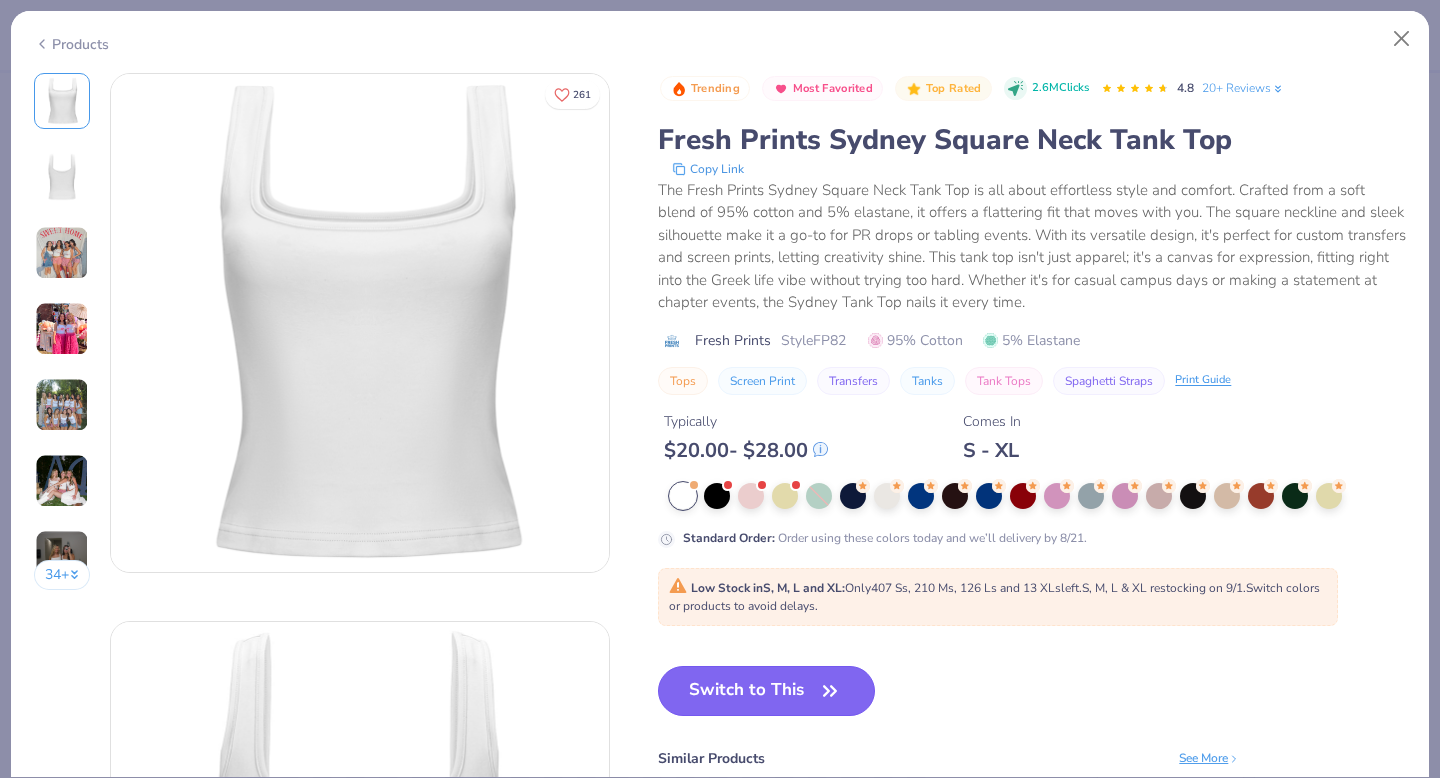 click on "Switch to This" at bounding box center (766, 691) 